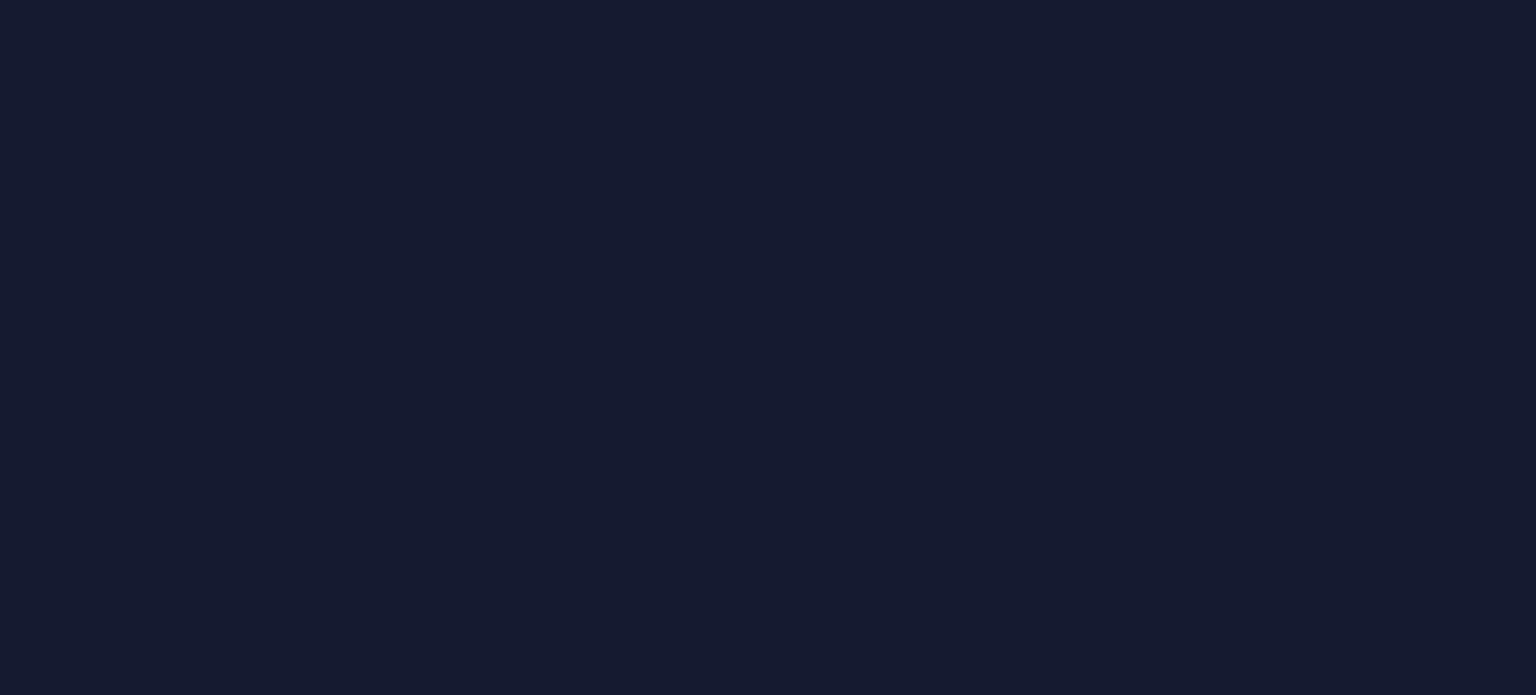 scroll, scrollTop: 0, scrollLeft: 0, axis: both 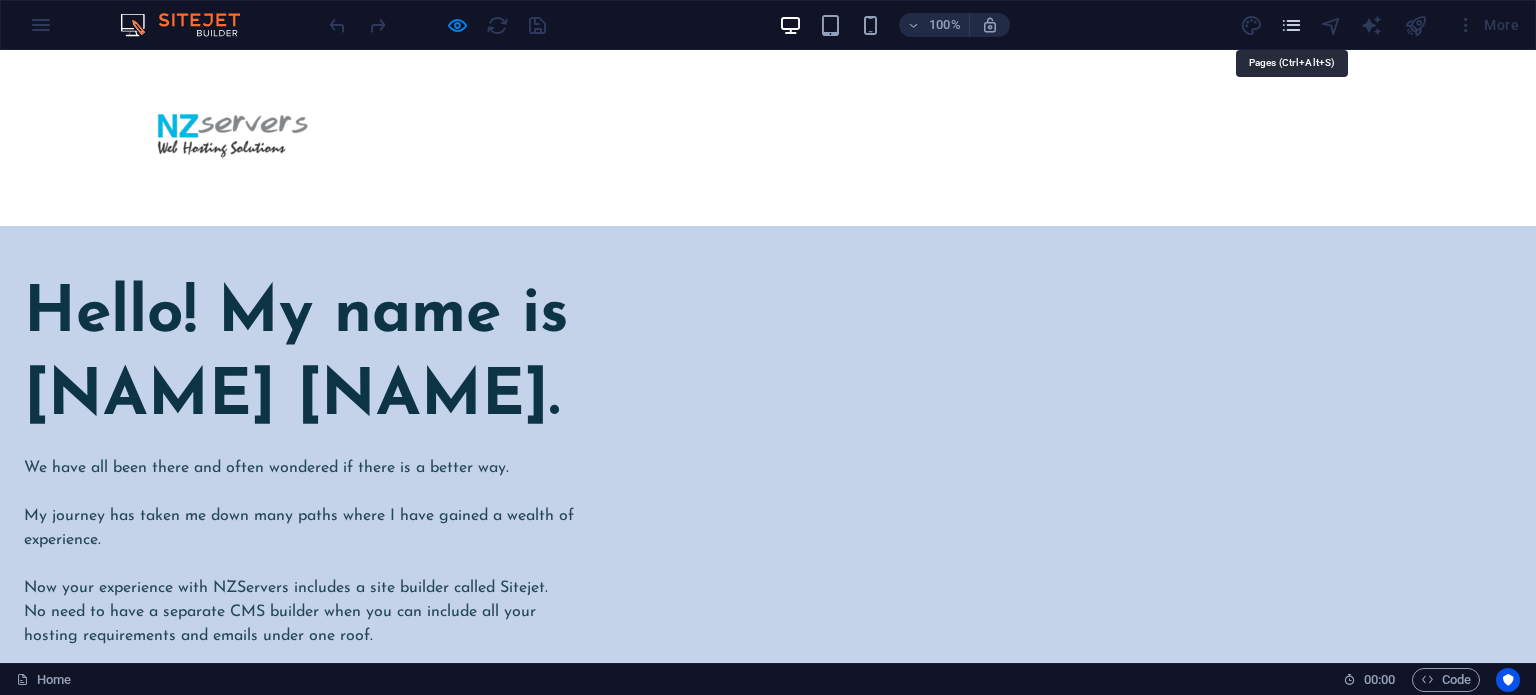 click at bounding box center [1291, 25] 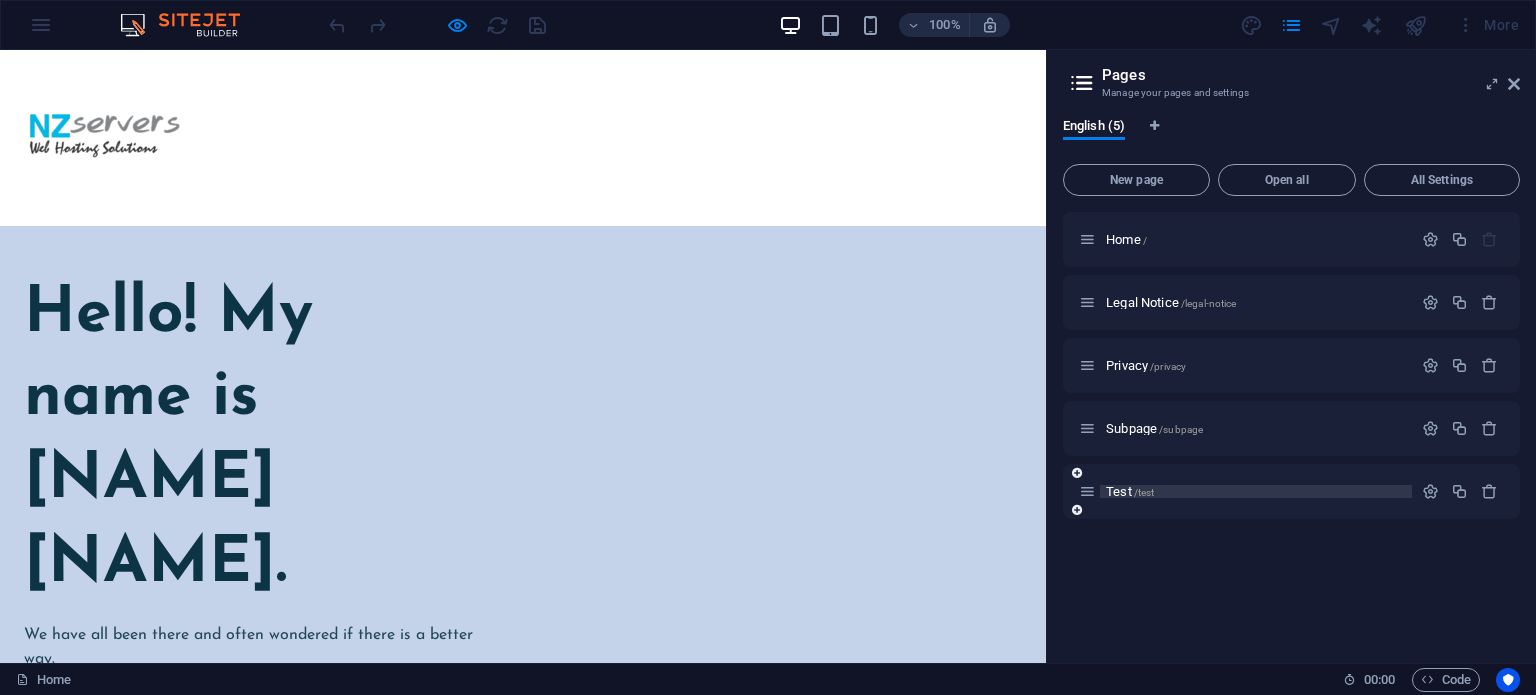 click on "Test /test" at bounding box center (1130, 491) 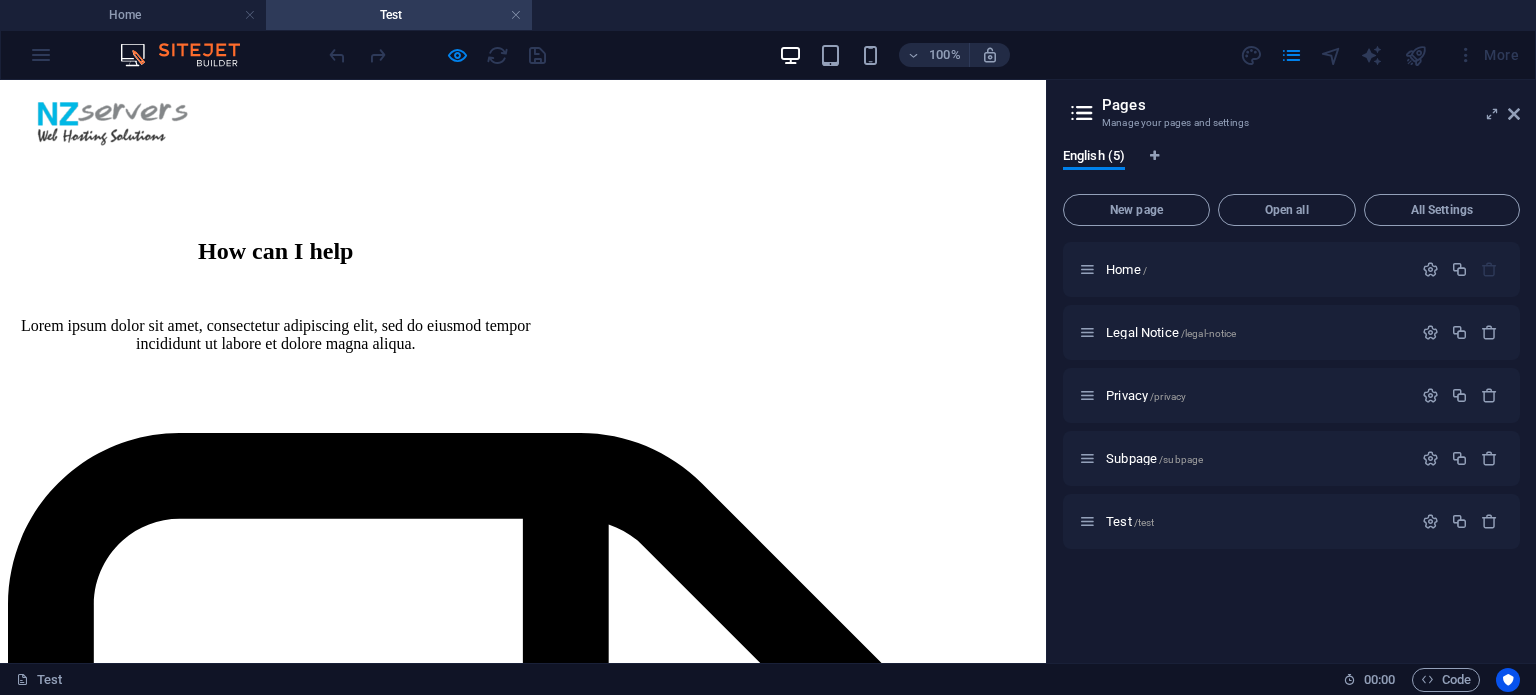 scroll, scrollTop: 51, scrollLeft: 0, axis: vertical 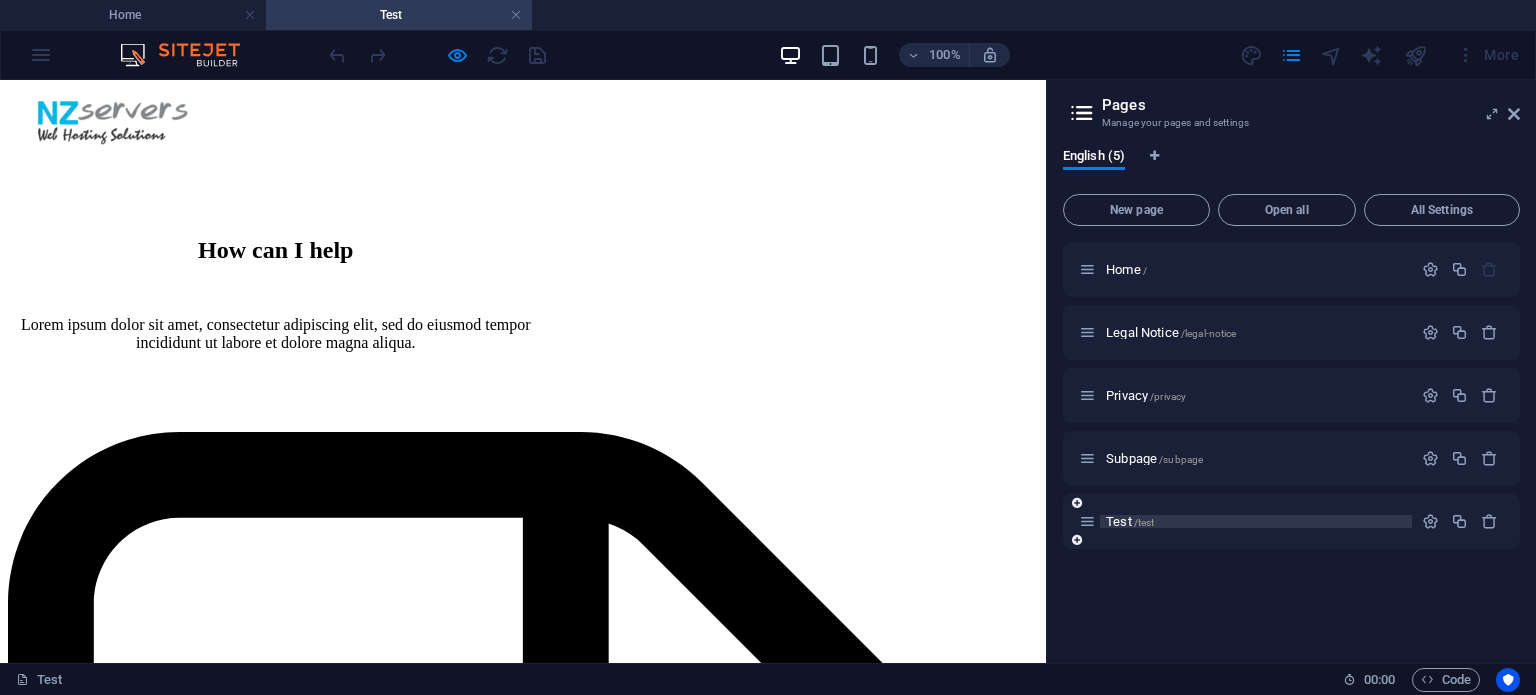 click on "Test /test" at bounding box center [1130, 521] 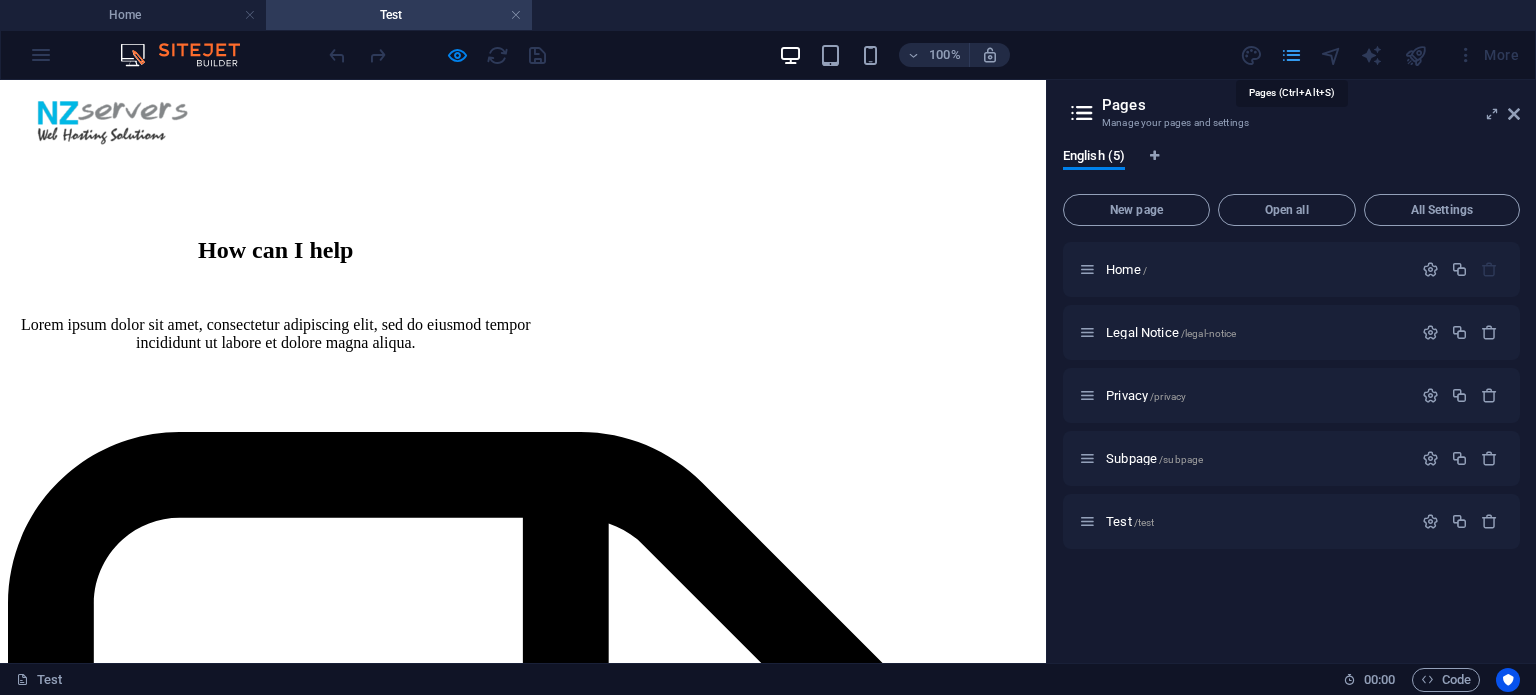 click at bounding box center [1291, 55] 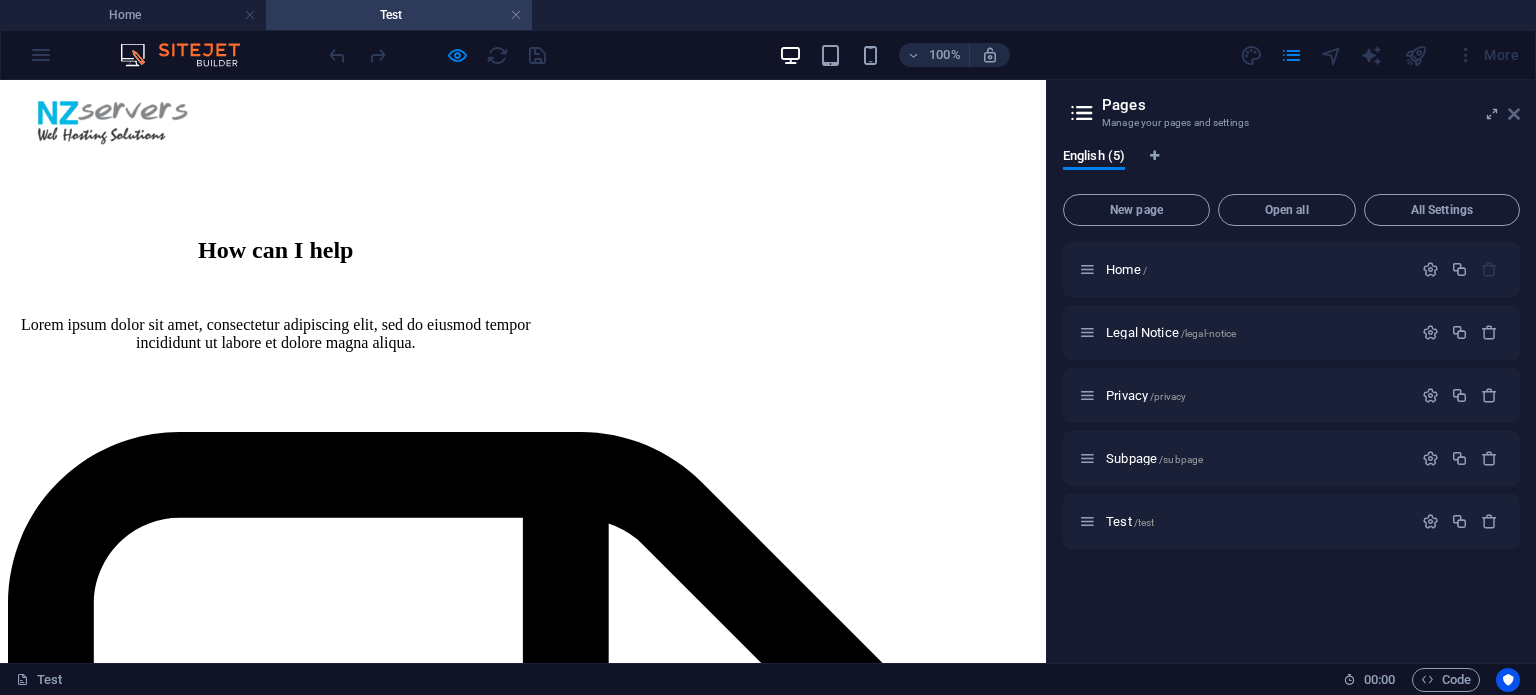 click at bounding box center [1514, 114] 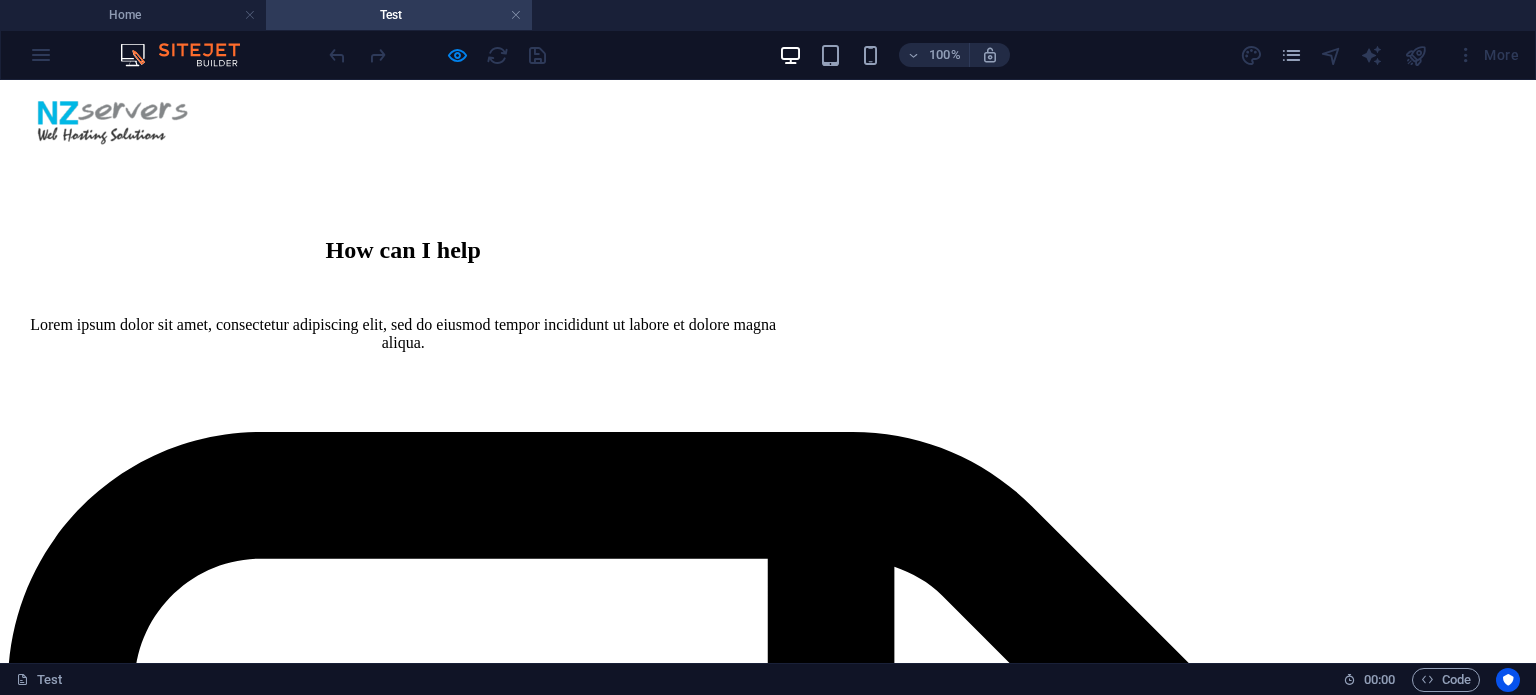 click on "How can I help Lorem ipsum dolor sit amet, consectetur adipiscing elit, sed do eiusmod tempor incididunt ut labore et dolore magna aliqua. Copywriting Lorem ipsum dolor sit amet, consectetur adipiscing elit, sed do eiusmod tempor incididunt ut labore et dolore magna aliqua. Marketing Lorem ipsum dolor sit amet, consectetur adipiscing elit, sed do eiusmod tempor incididunt ut labore et dolore magna aliqua. Social media Lorem ipsum dolor sit amet, consectetur adipiscing elit, sed do eiusmod tempor incididunt ut labore et dolore magna aliqua. Copywriting Lorem ipsum dolor sit amet, consectetur adipiscing elit, sed do eiusmod tempor incididunt ut labore et dolore magna aliqua. Marketing Lorem ipsum dolor sit amet, consectetur adipiscing elit, sed do eiusmod tempor incididunt ut labore et dolore magna aliqua. Social media Lorem ipsum dolor sit amet, consectetur adipiscing elit, sed do eiusmod tempor incididunt ut labore et dolore magna aliqua." at bounding box center [768, 5483] 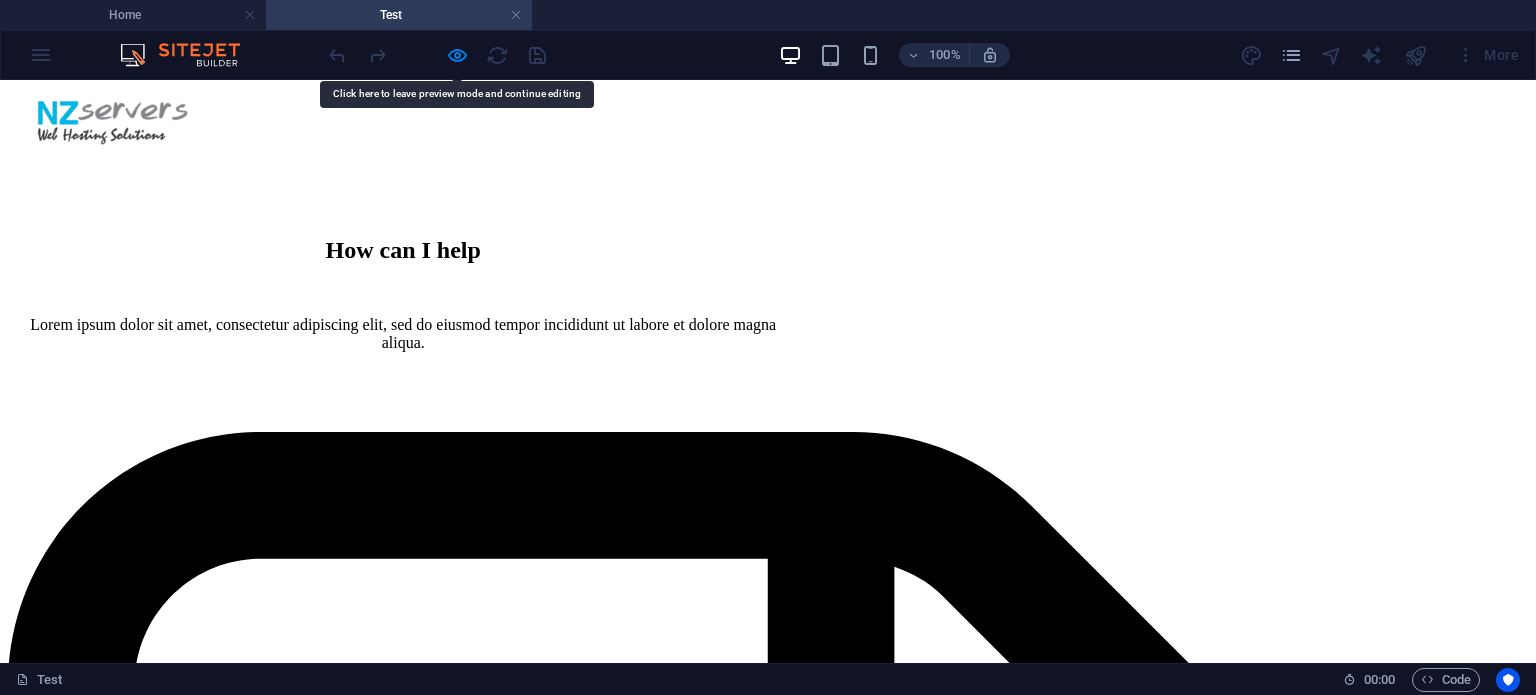 click on "How can I help" at bounding box center (403, 250) 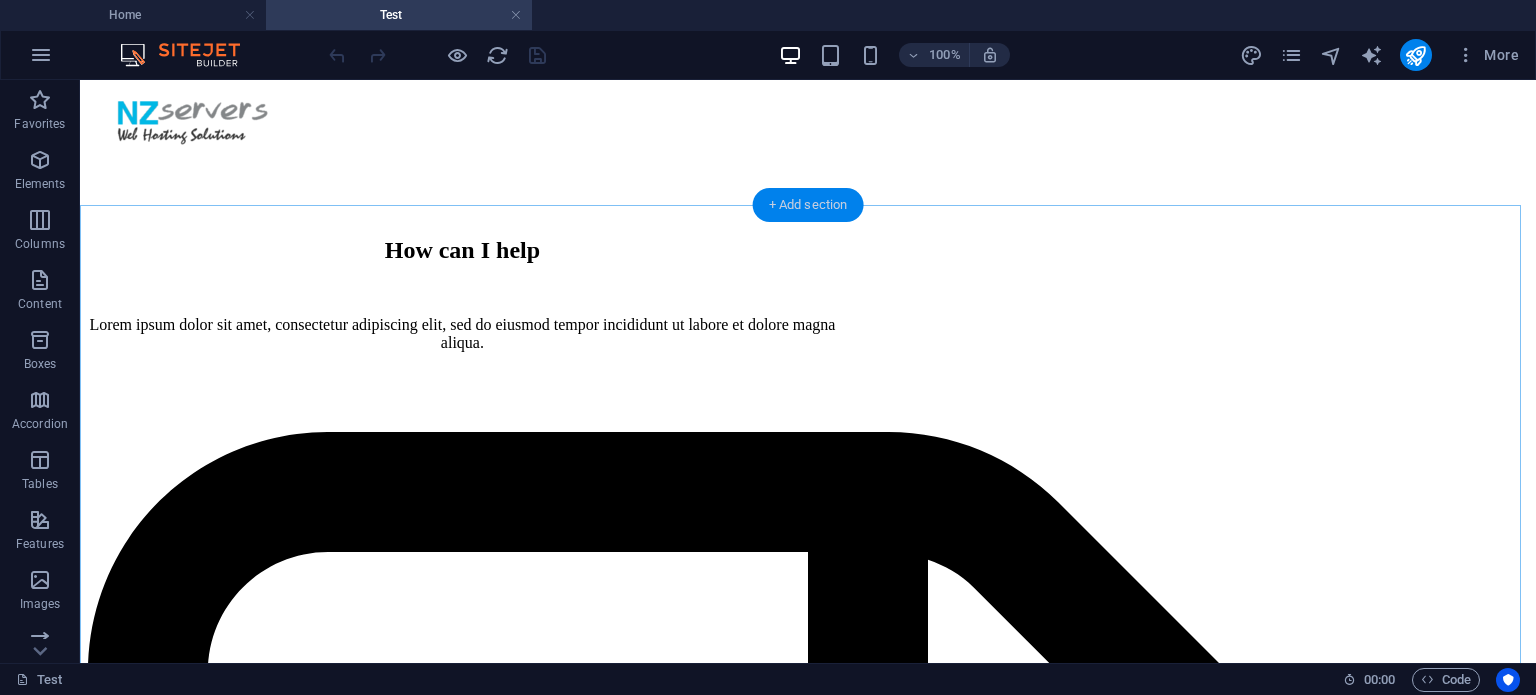 click on "+ Add section" at bounding box center [808, 205] 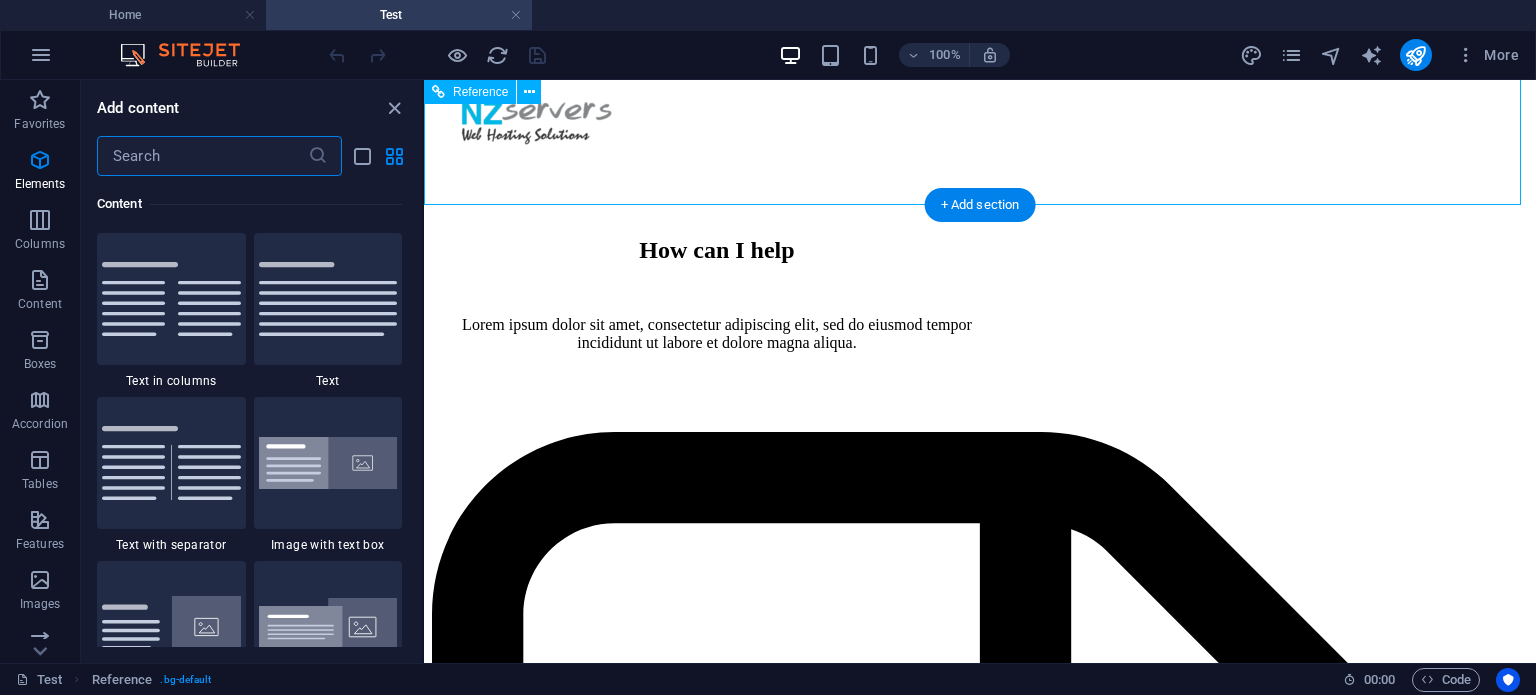 scroll, scrollTop: 3499, scrollLeft: 0, axis: vertical 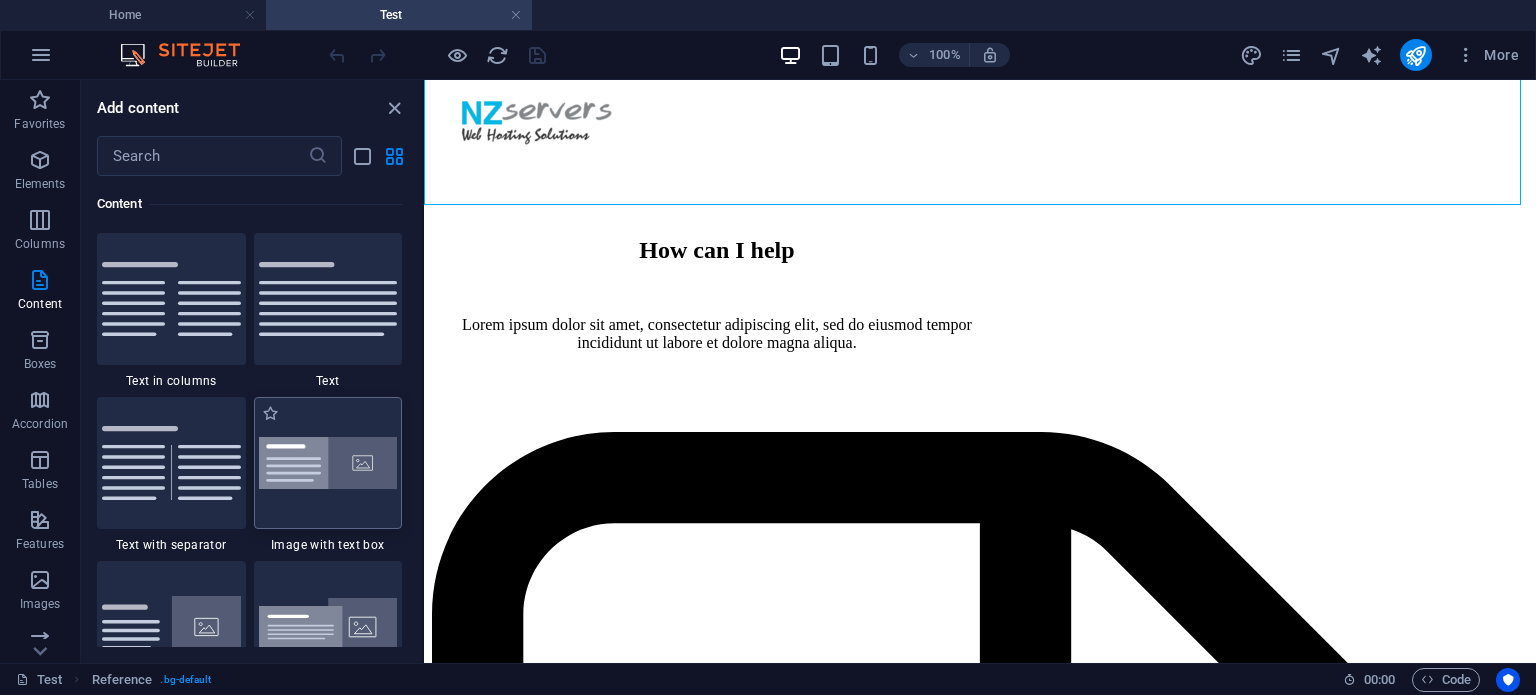 click at bounding box center (328, 463) 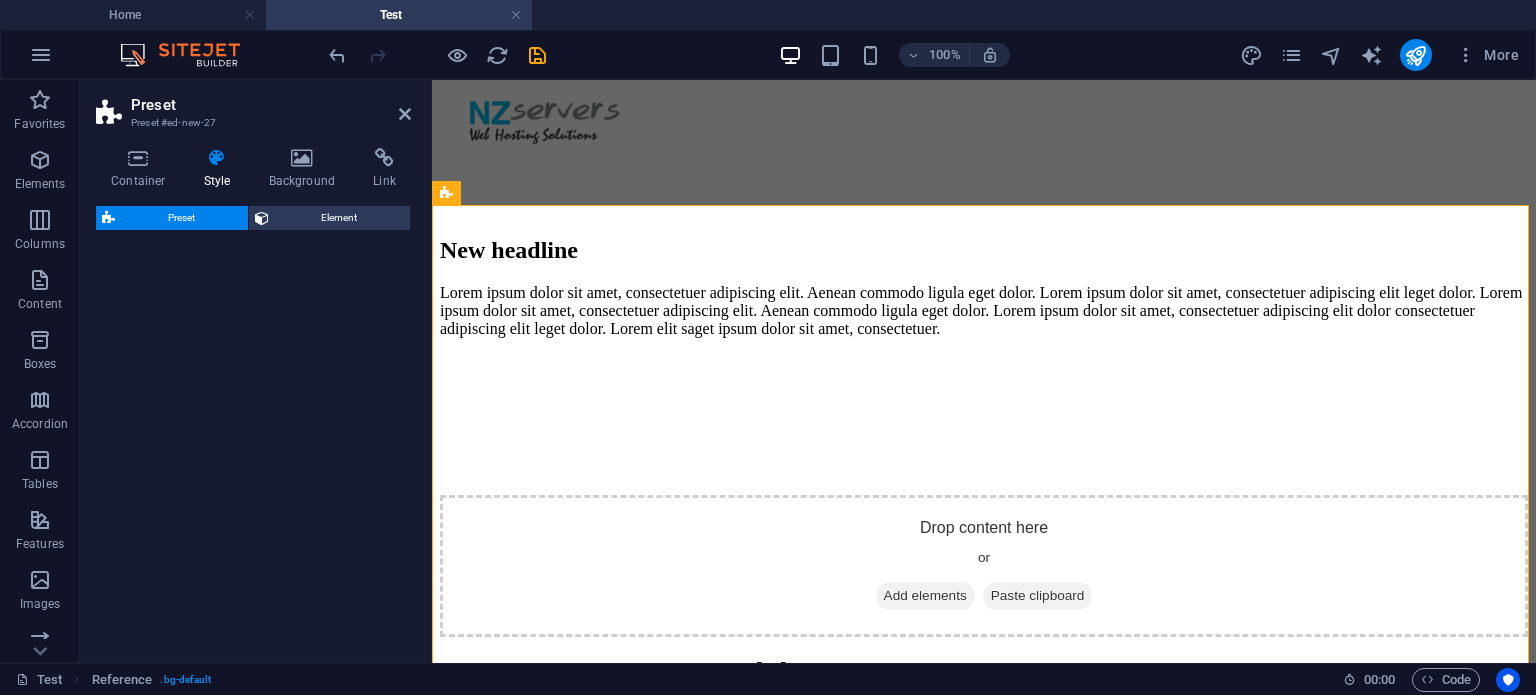 select on "rem" 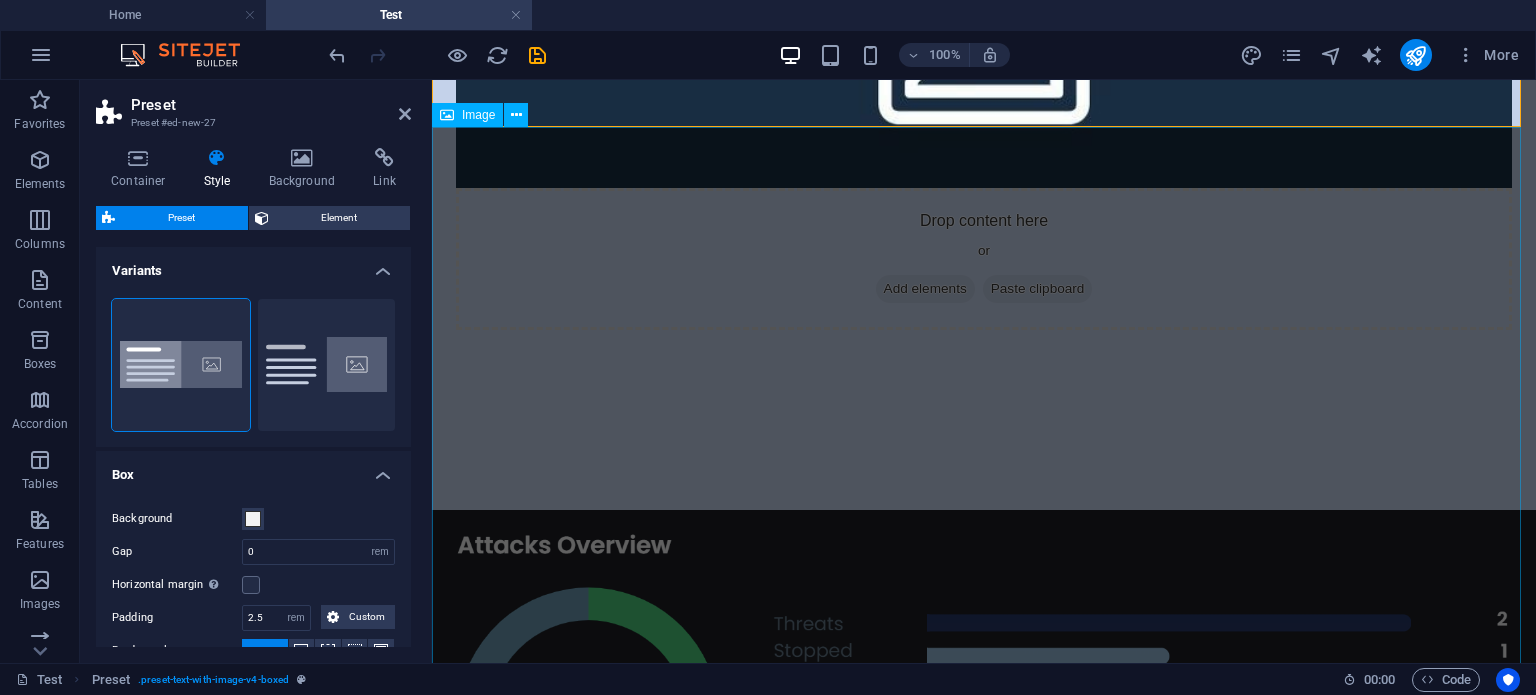scroll, scrollTop: 794, scrollLeft: 0, axis: vertical 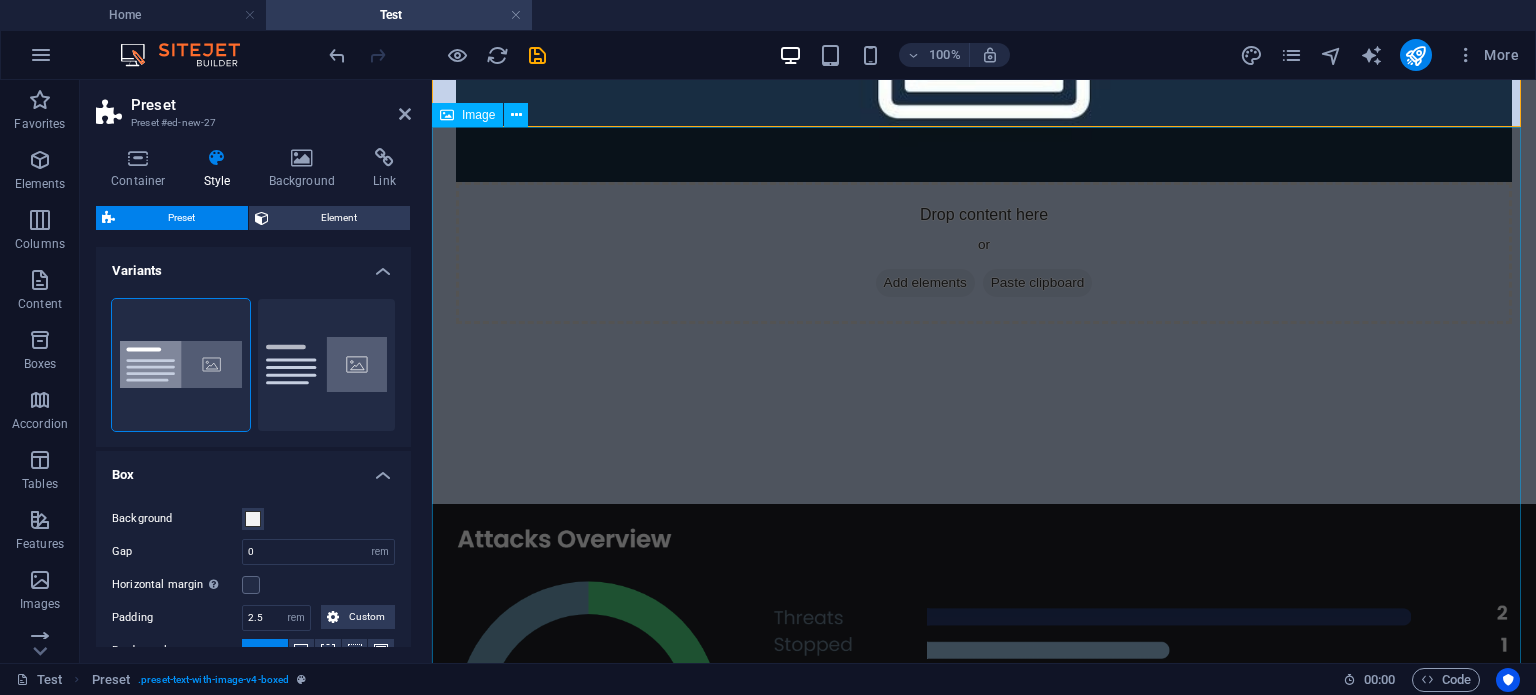 click at bounding box center [984, 778] 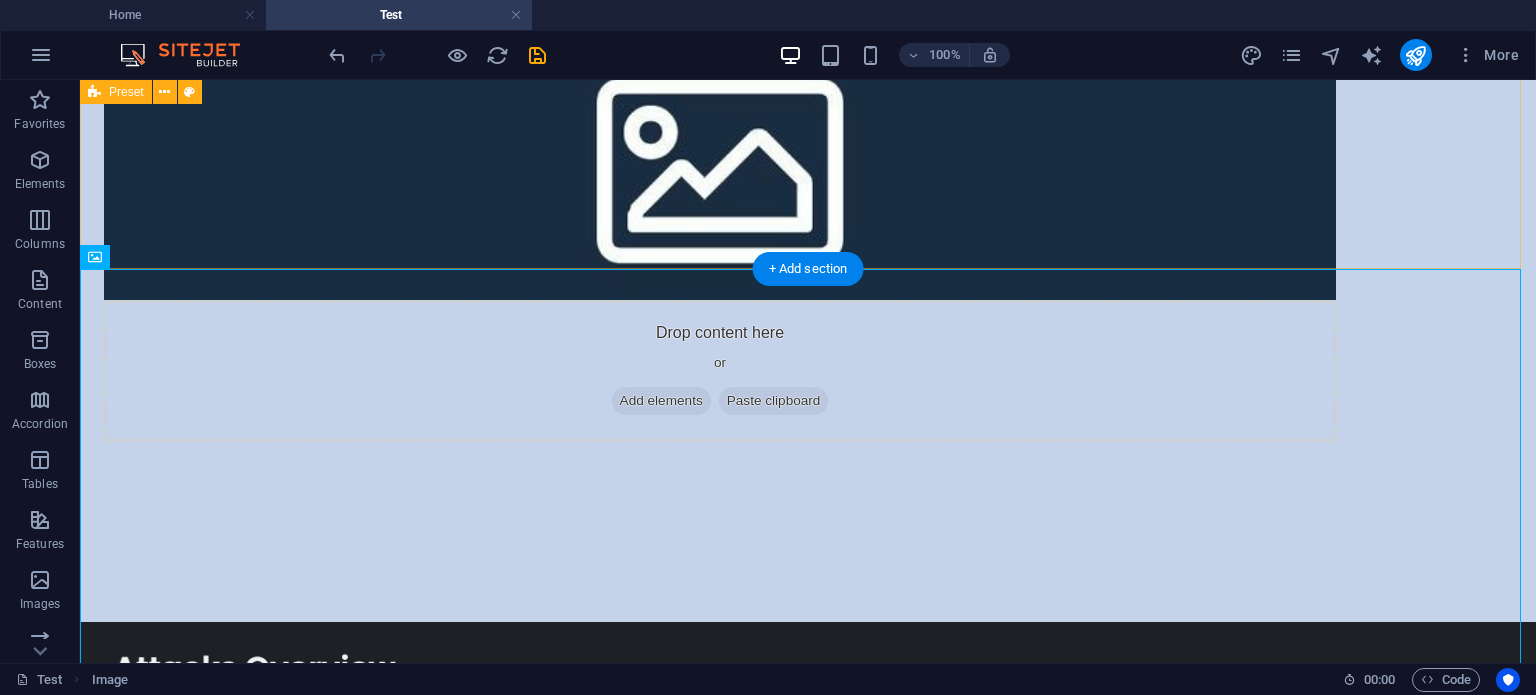 scroll, scrollTop: 630, scrollLeft: 0, axis: vertical 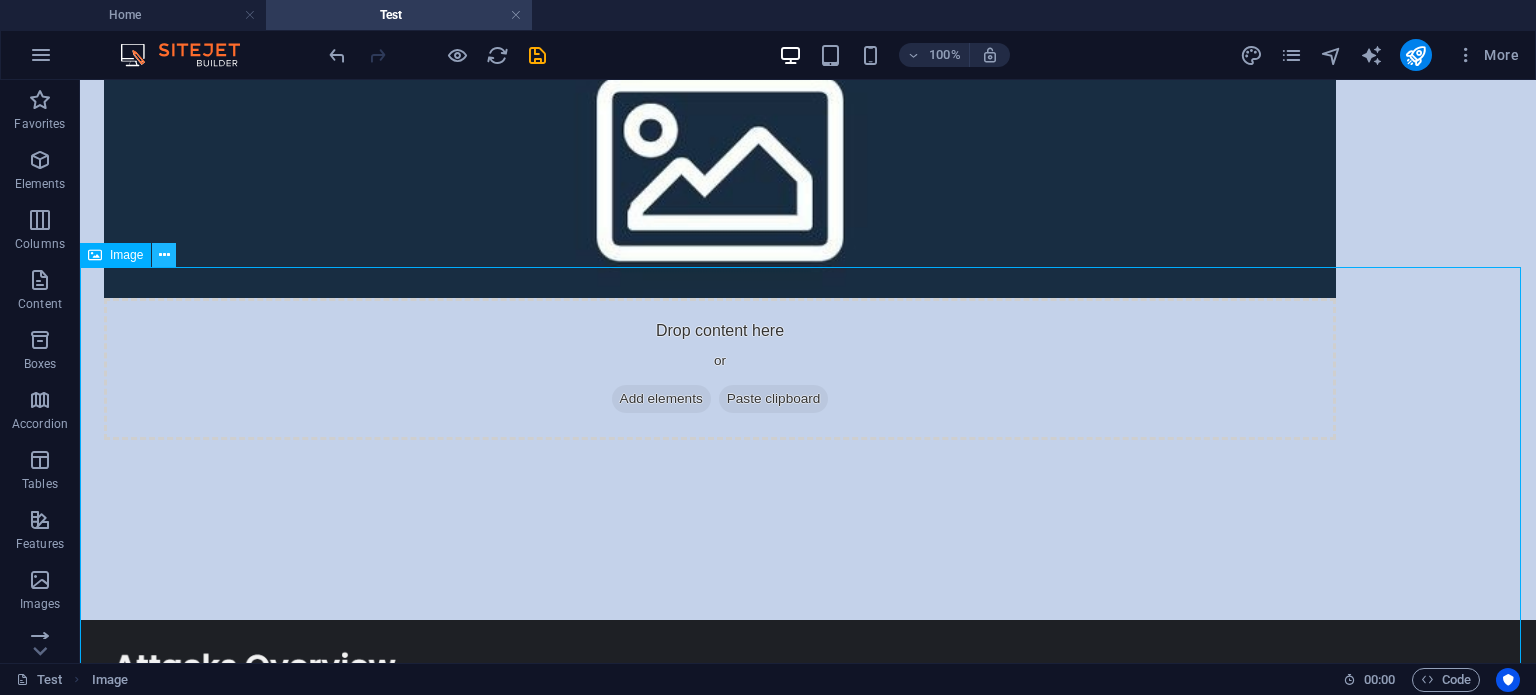 click at bounding box center (164, 255) 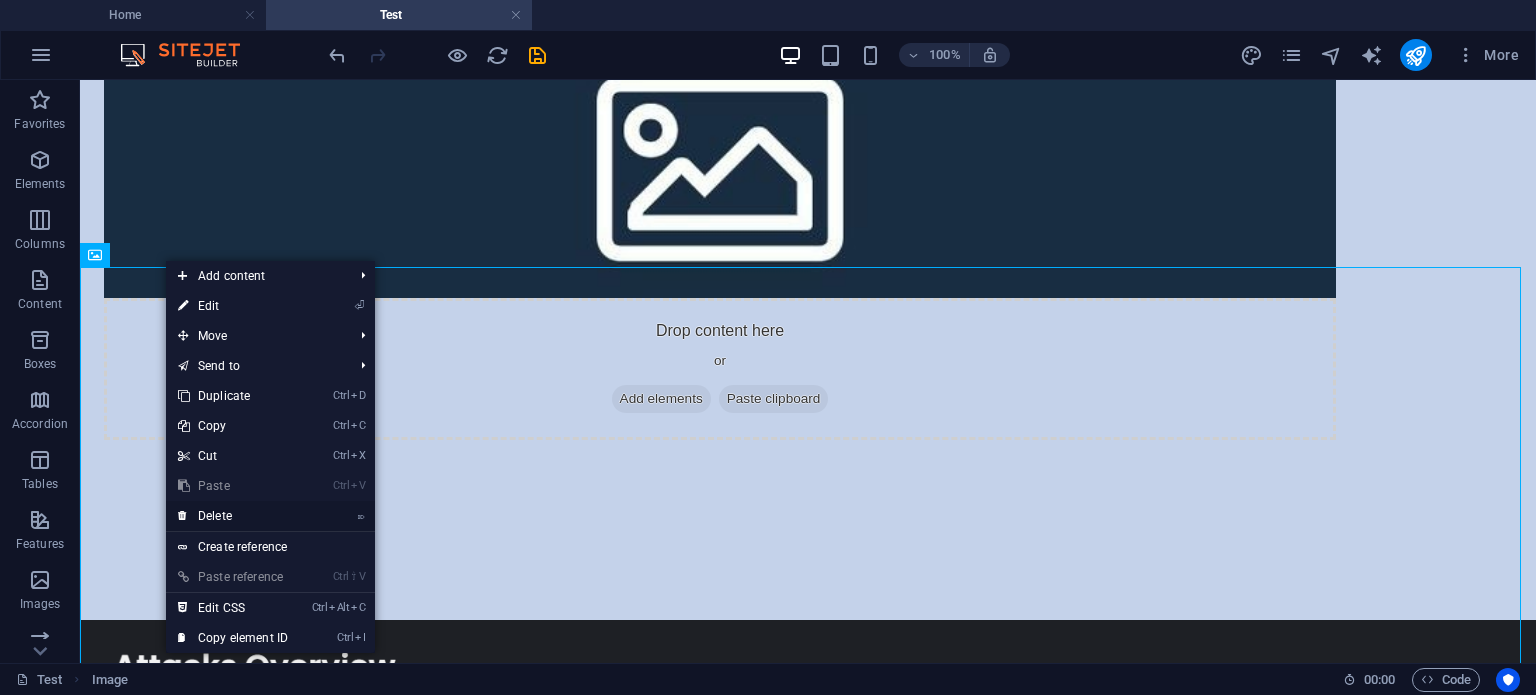 click on "⌦  Delete" at bounding box center (233, 516) 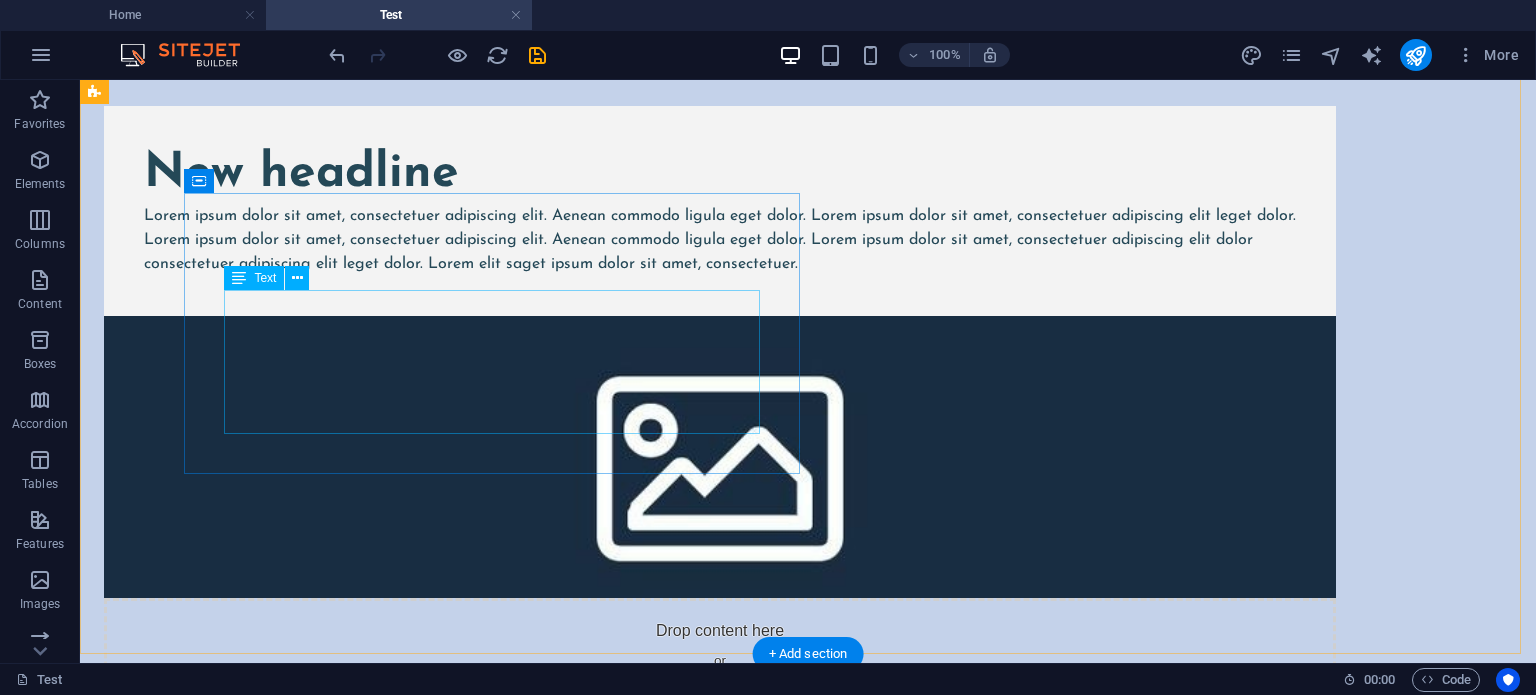 scroll, scrollTop: 240, scrollLeft: 0, axis: vertical 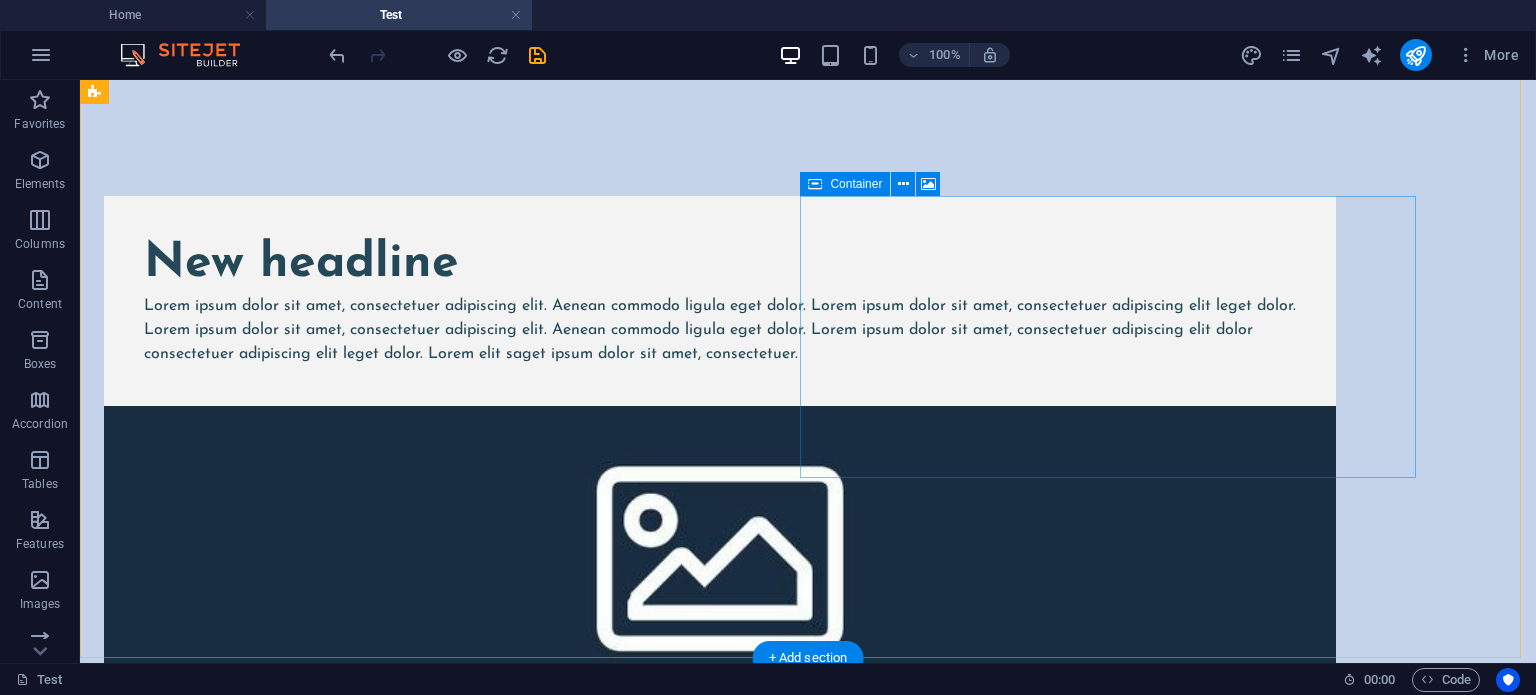 click on "Paste clipboard" at bounding box center (774, 789) 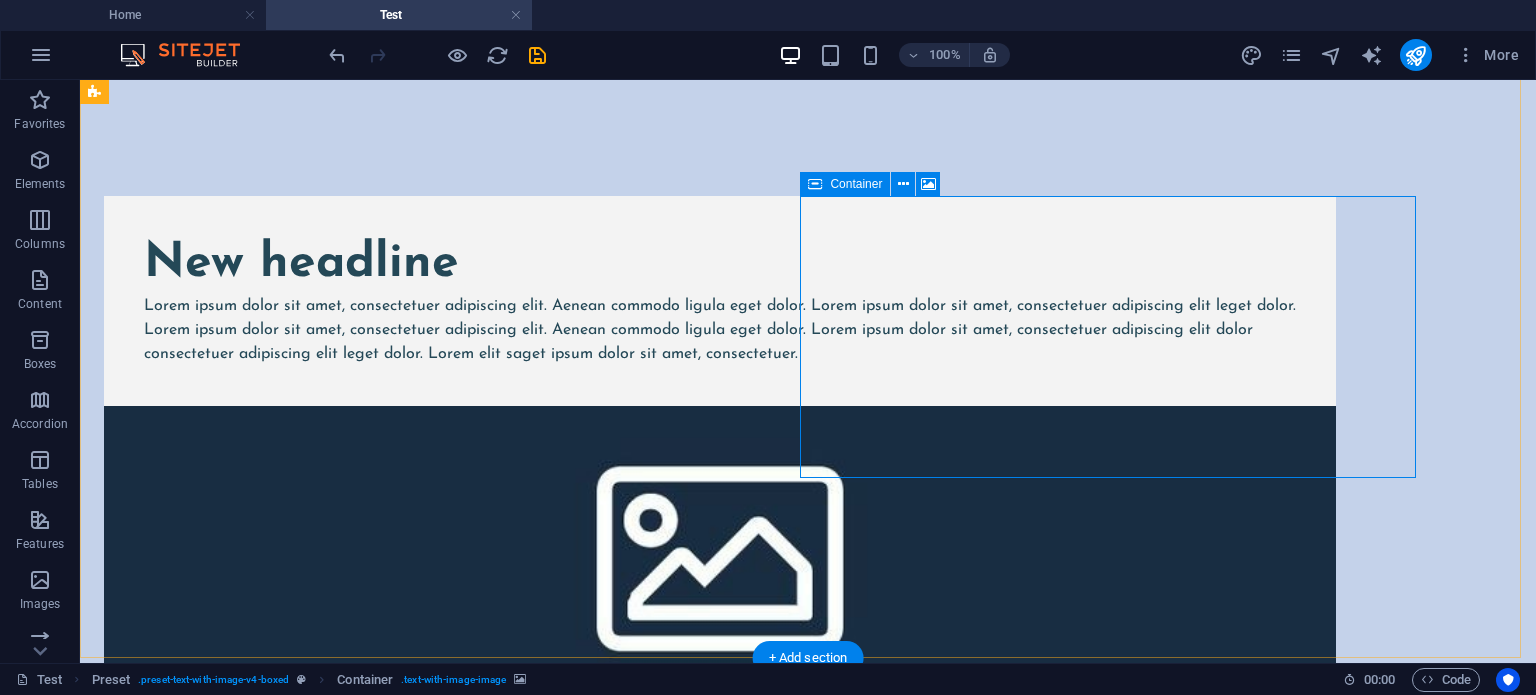 click at bounding box center [727, 789] 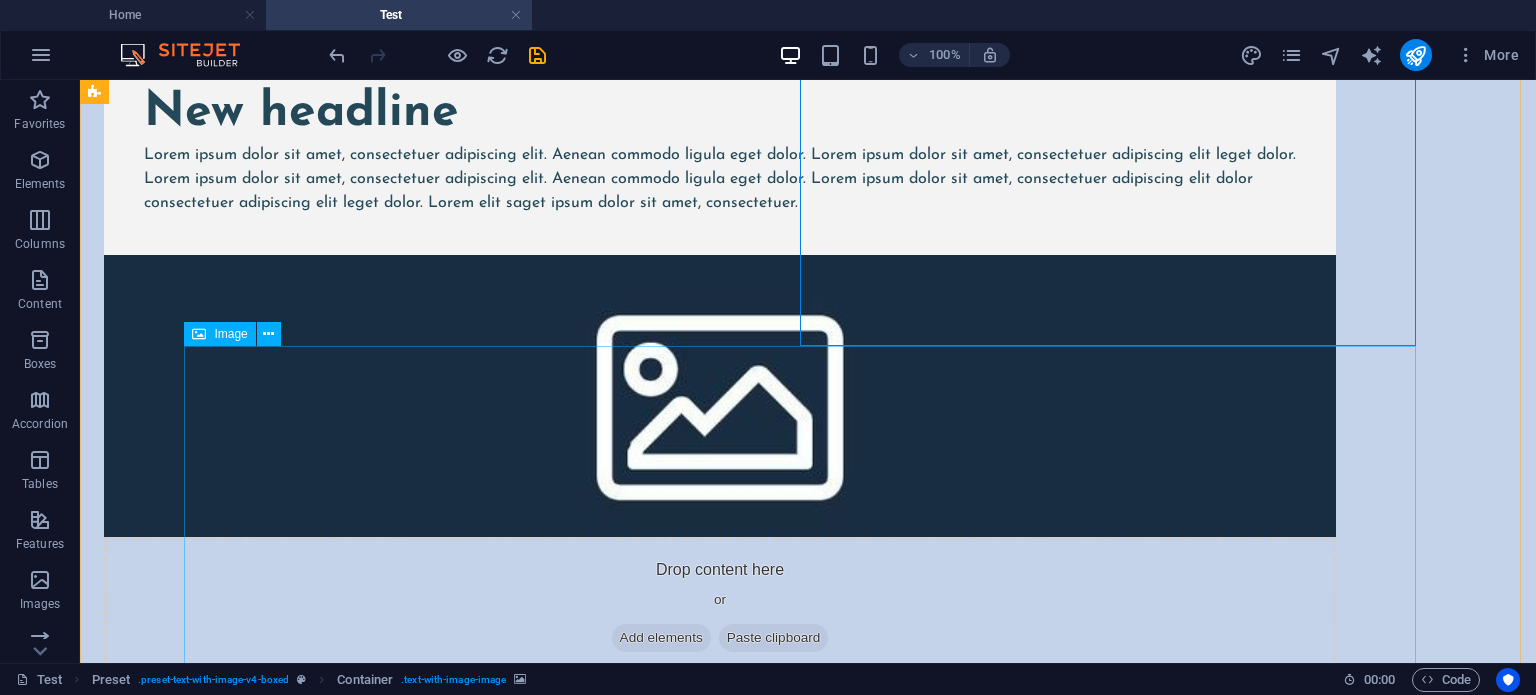 scroll, scrollTop: 414, scrollLeft: 0, axis: vertical 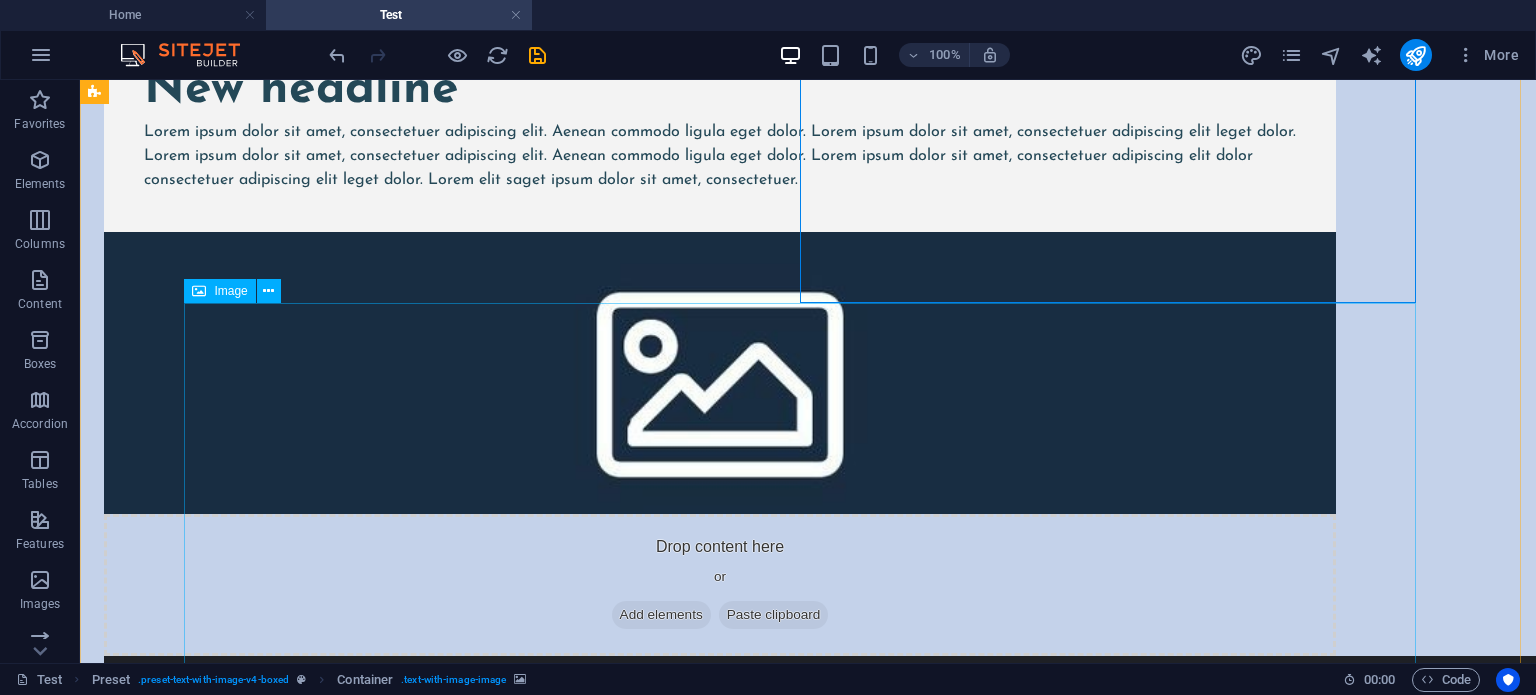 click at bounding box center (720, 1017) 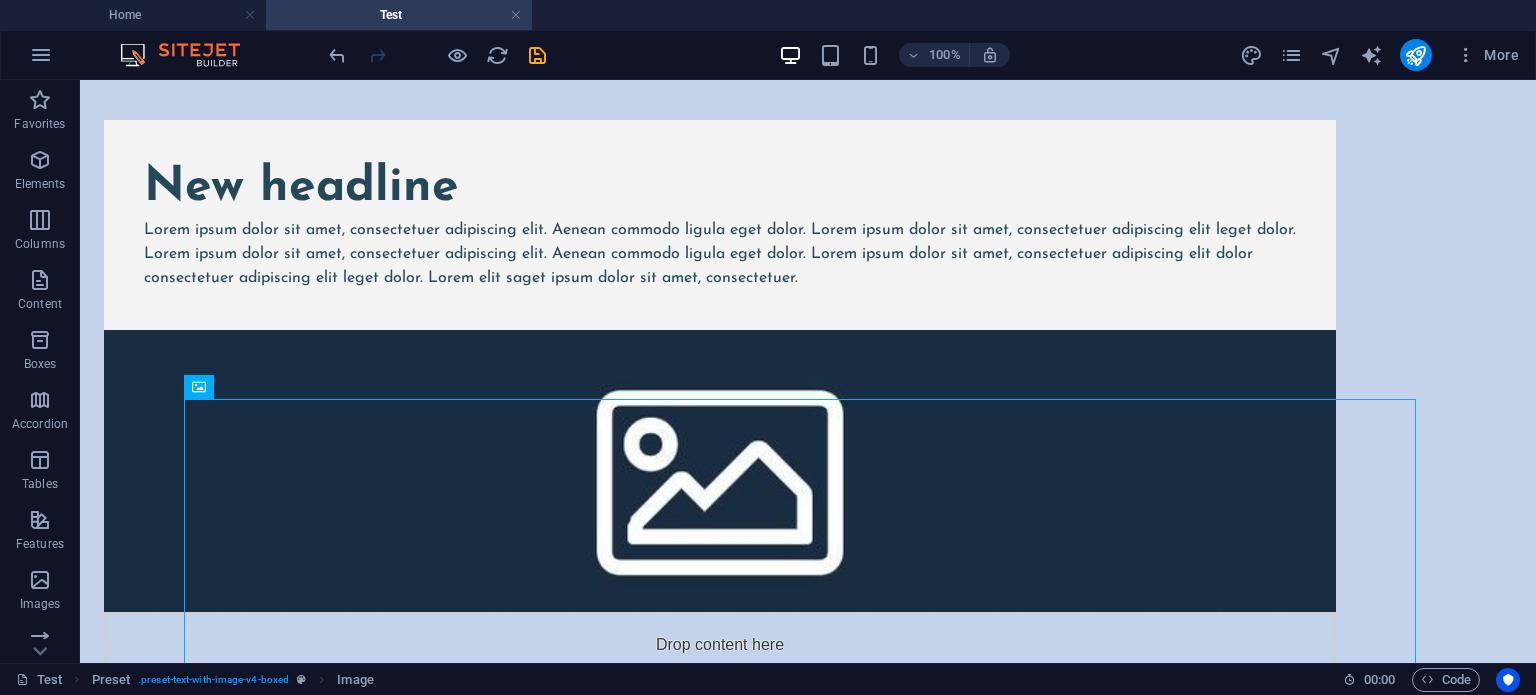 scroll, scrollTop: 318, scrollLeft: 0, axis: vertical 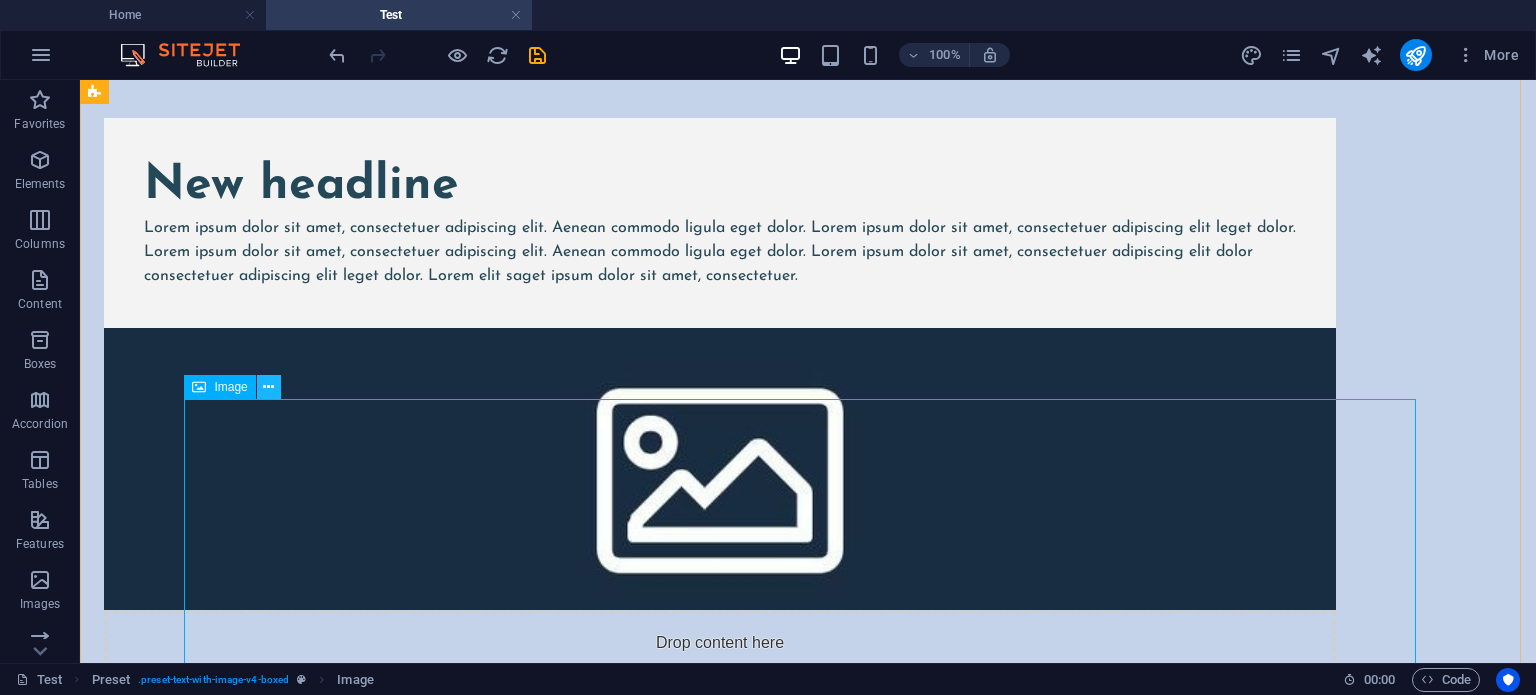click at bounding box center [268, 387] 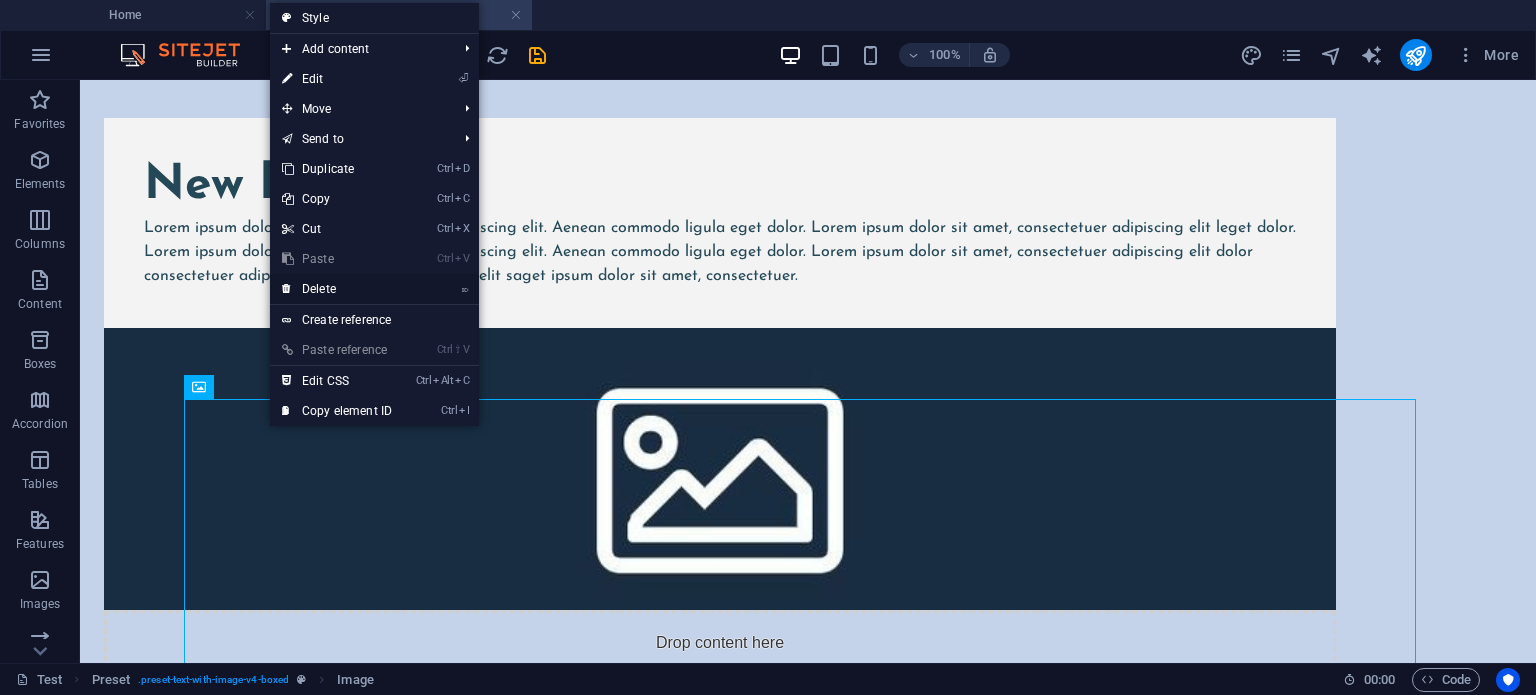 click on "⌦  Delete" at bounding box center [337, 289] 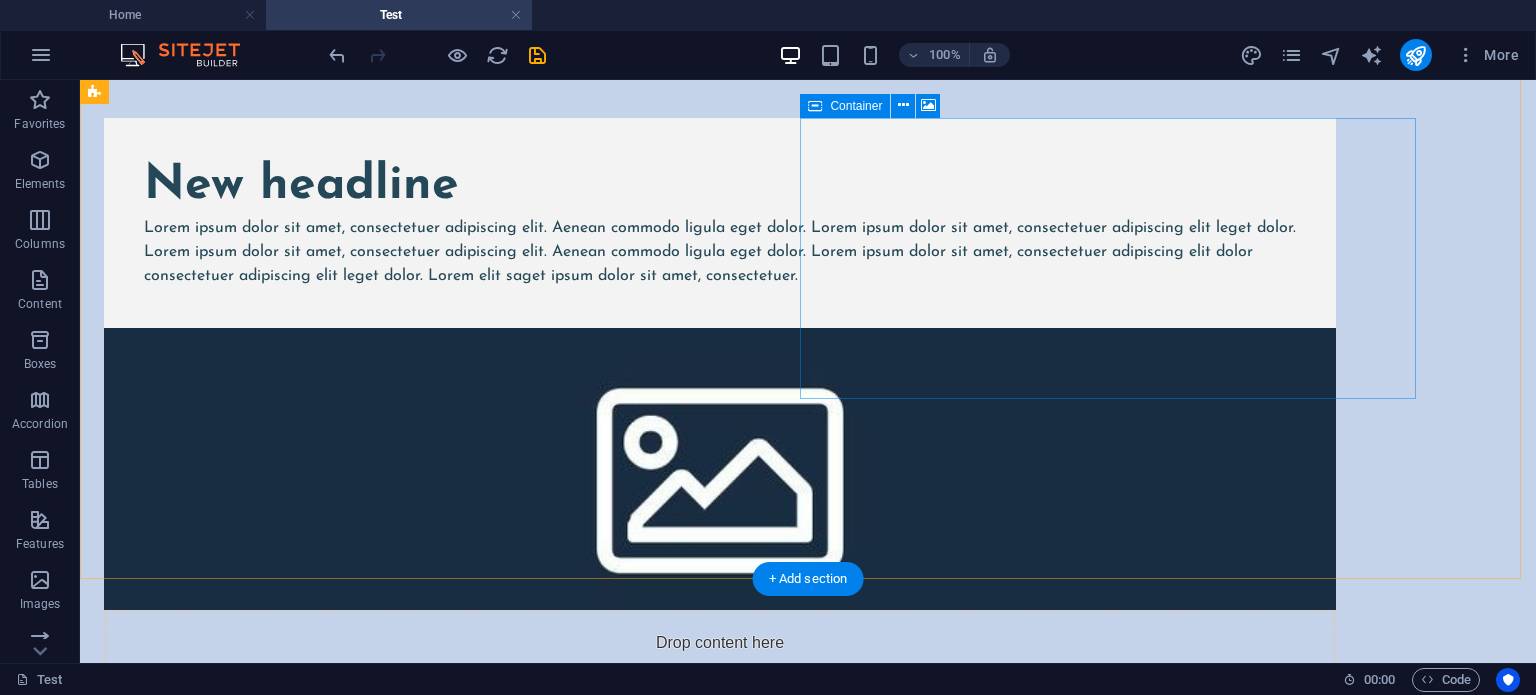 click at bounding box center (727, 711) 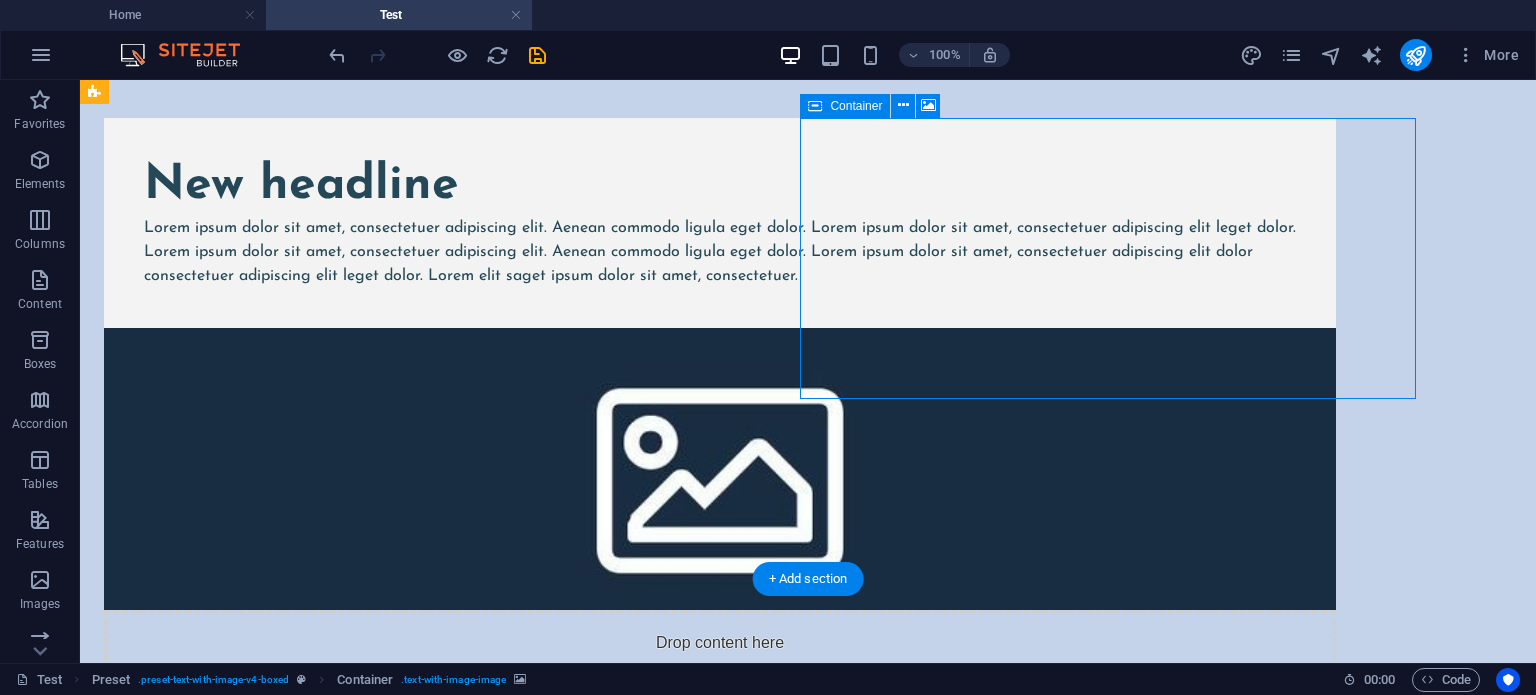 click at bounding box center (727, 711) 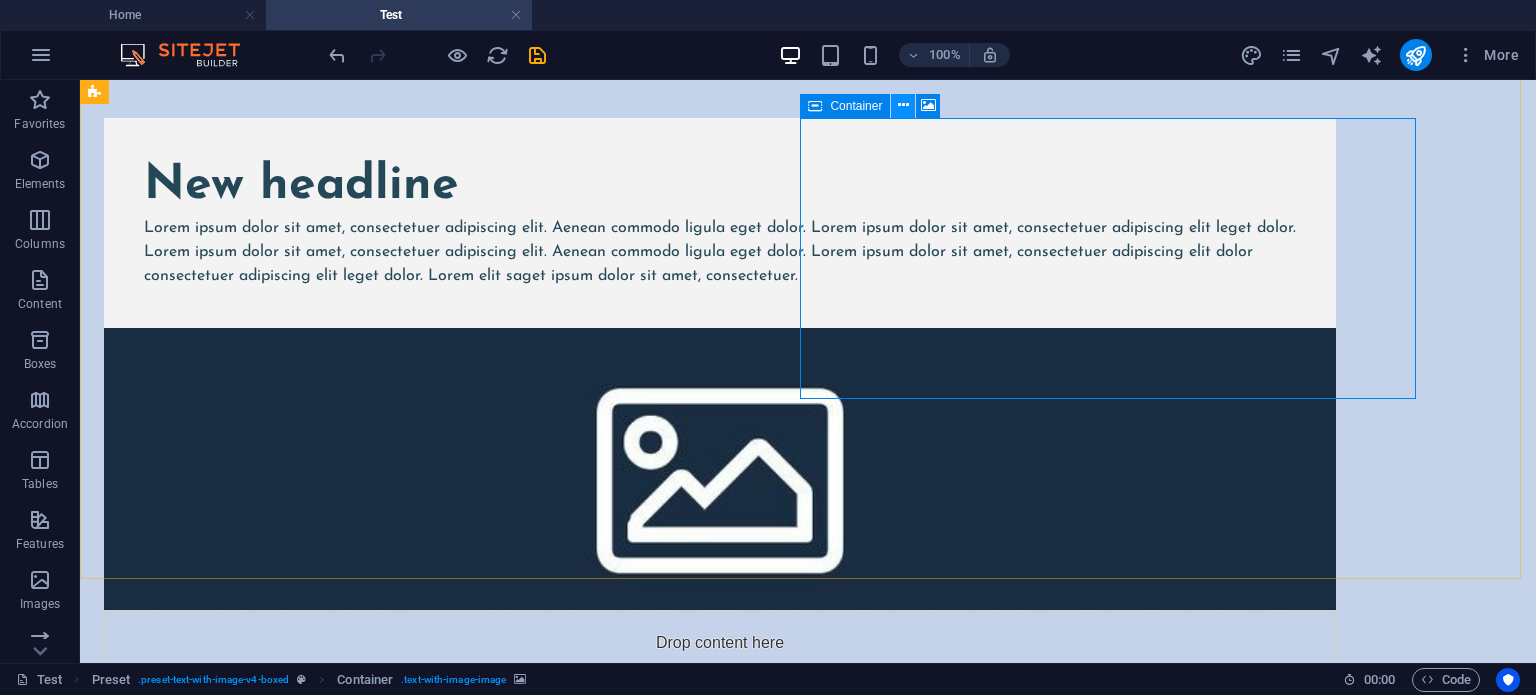 click at bounding box center (903, 105) 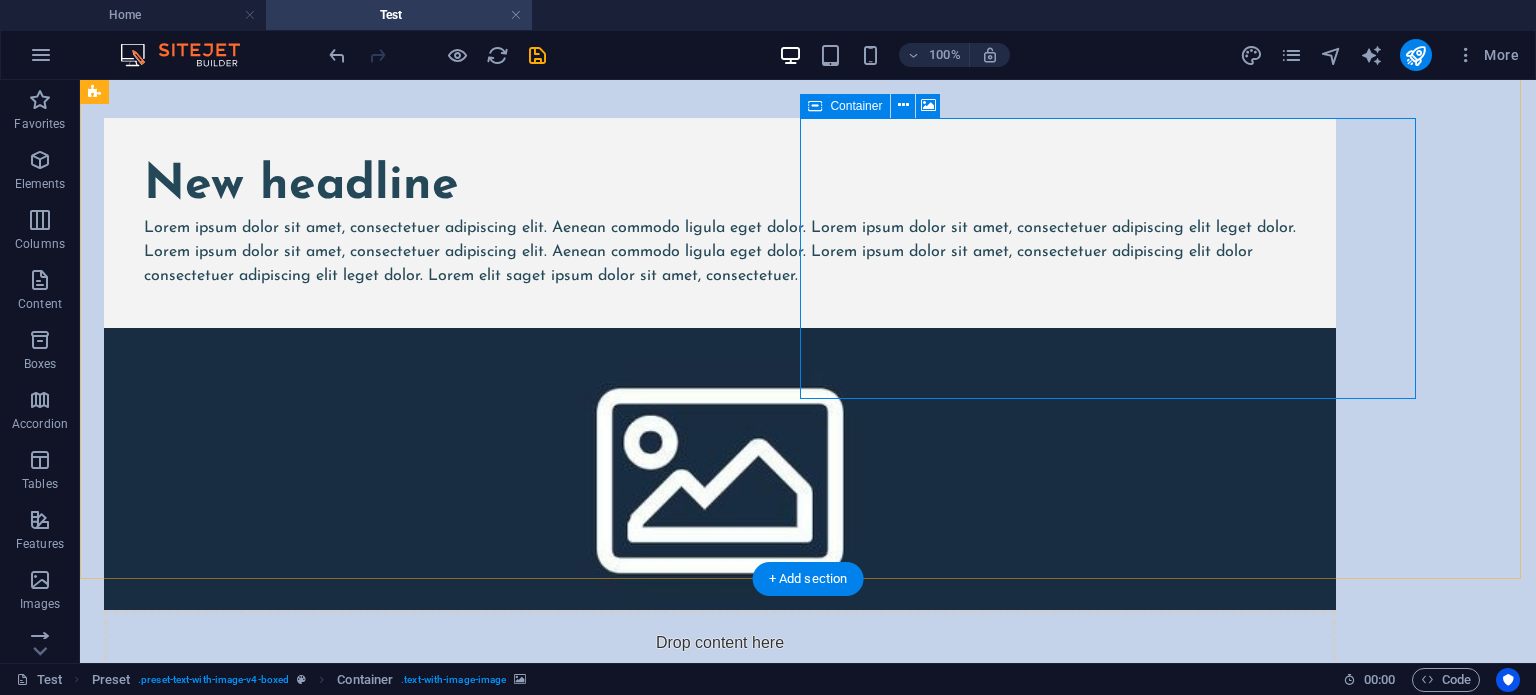 click on "Drop content here or  Add elements  Paste clipboard" at bounding box center (720, 681) 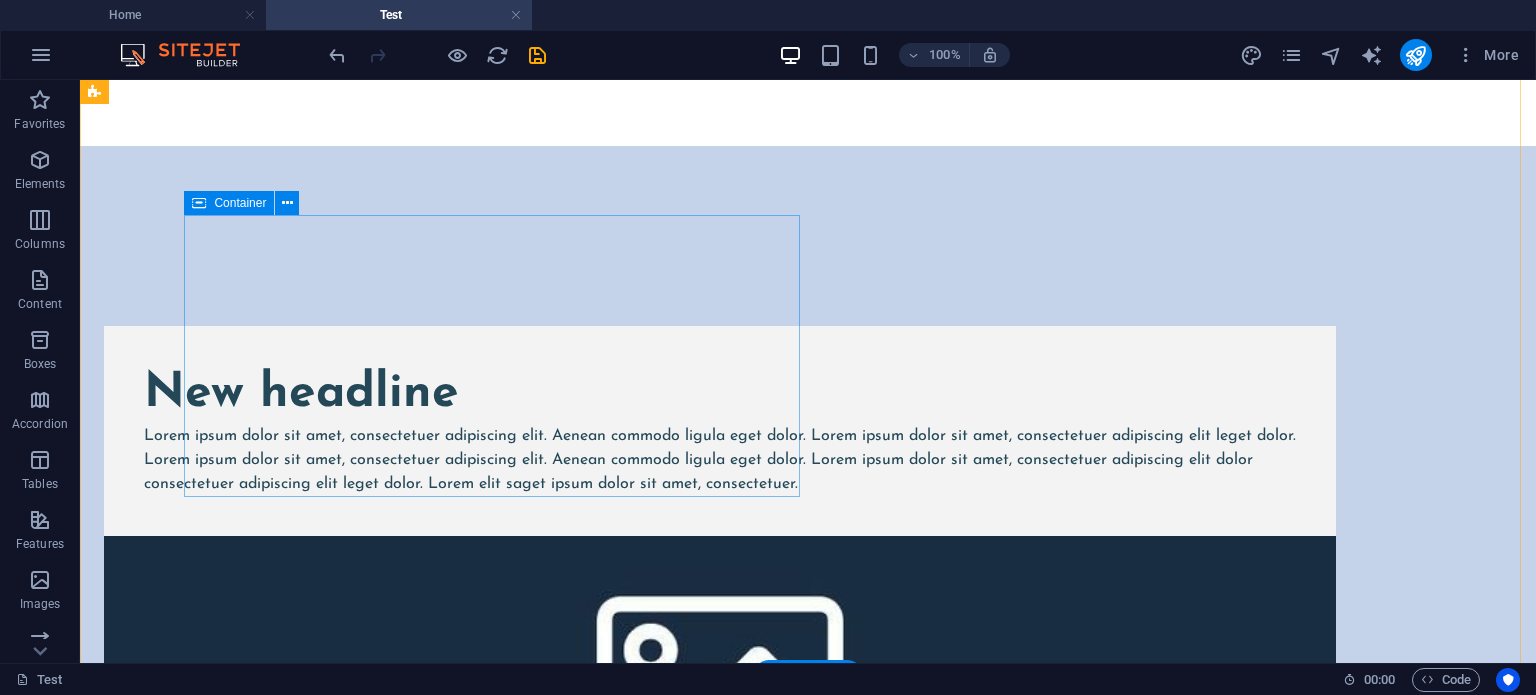 scroll, scrollTop: 222, scrollLeft: 0, axis: vertical 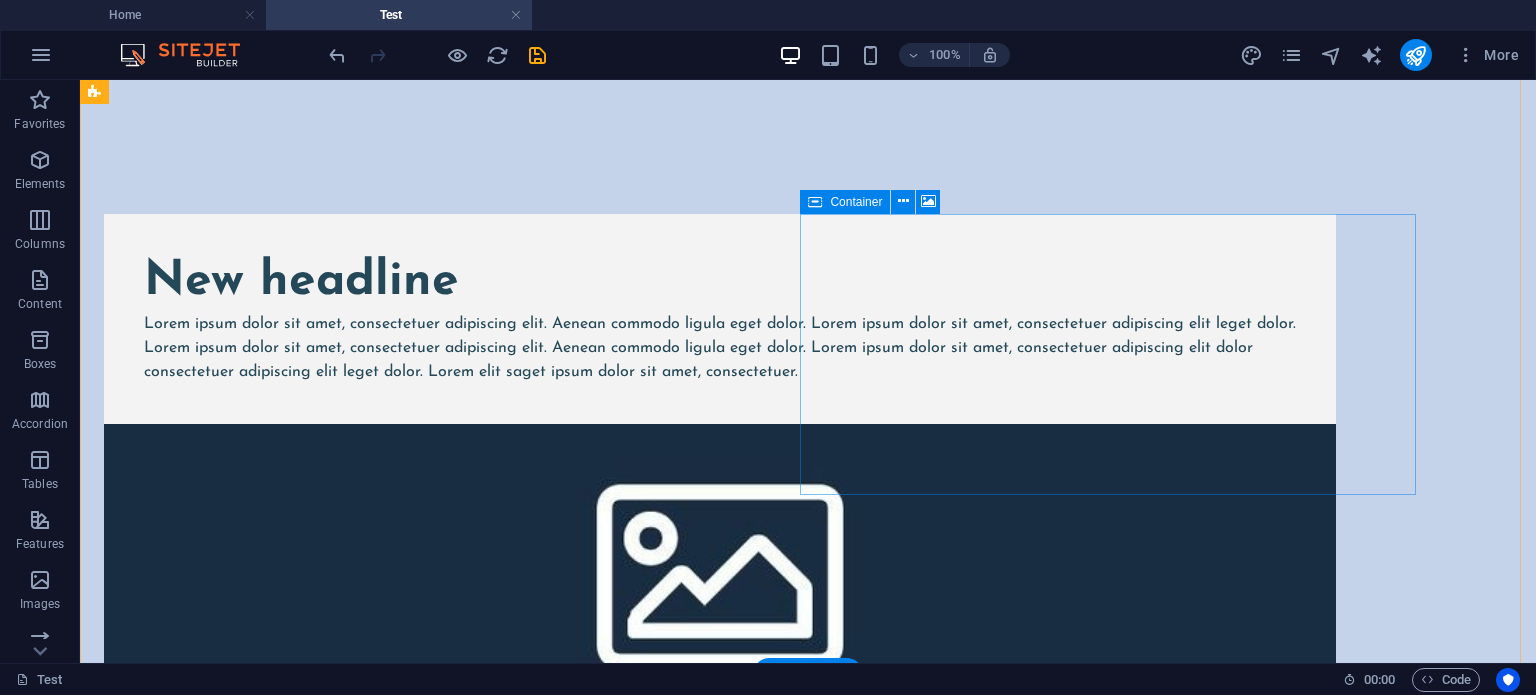 click at bounding box center [727, 807] 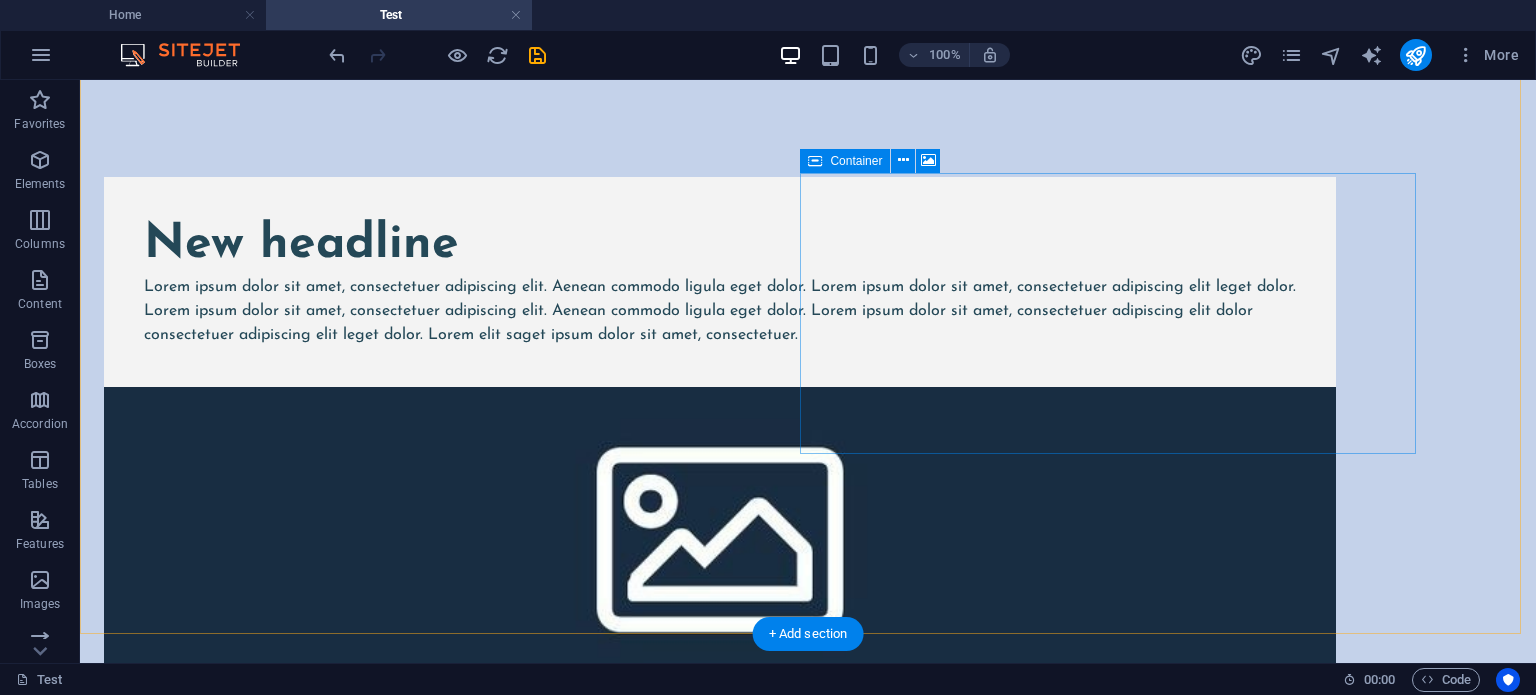 scroll, scrollTop: 263, scrollLeft: 0, axis: vertical 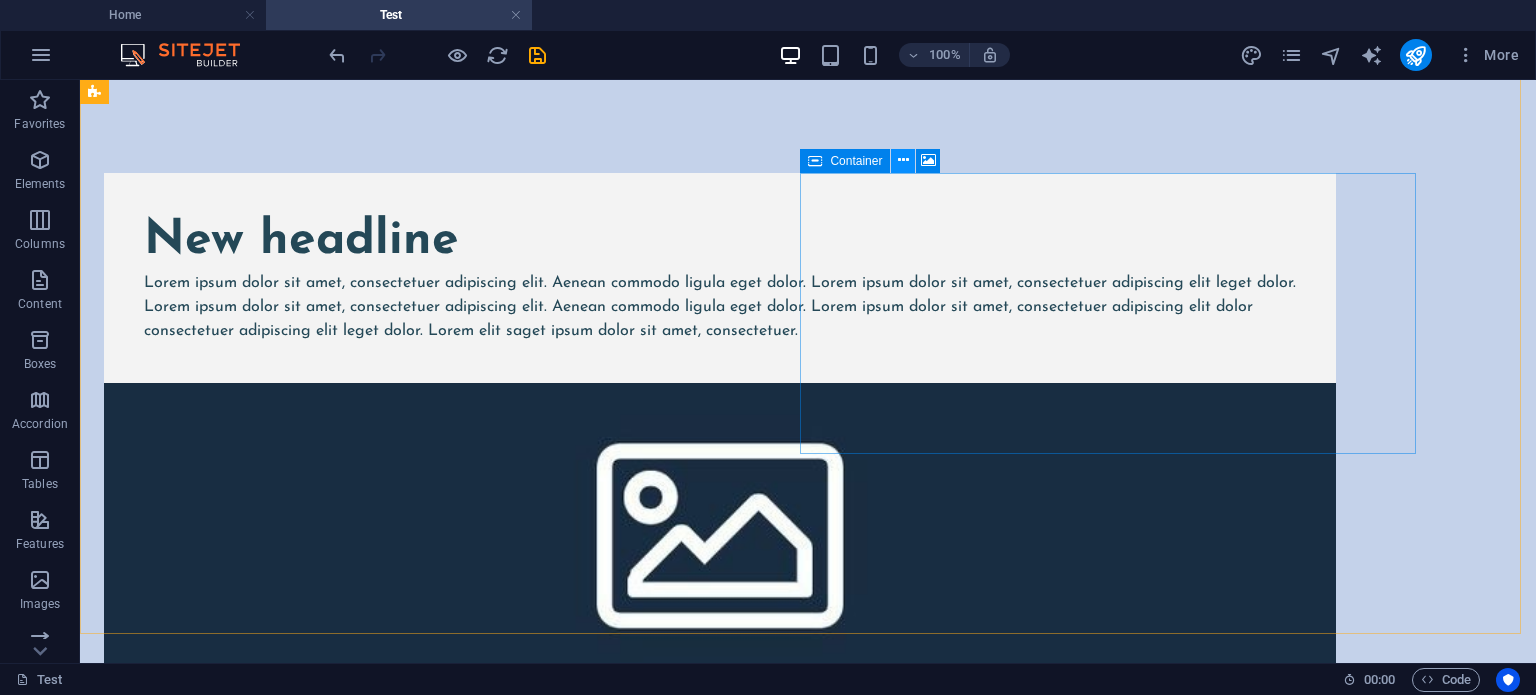 click at bounding box center [903, 160] 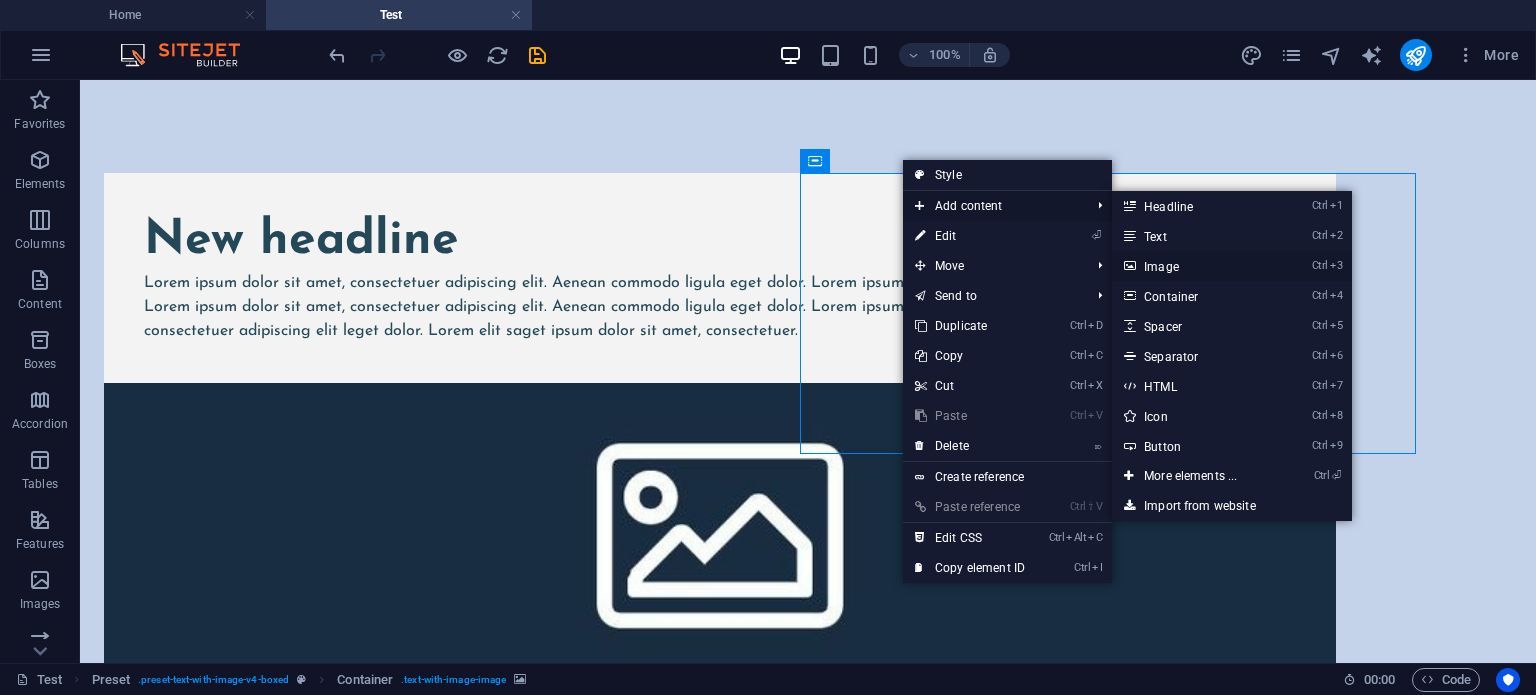 click on "Ctrl 3  Image" at bounding box center (1194, 266) 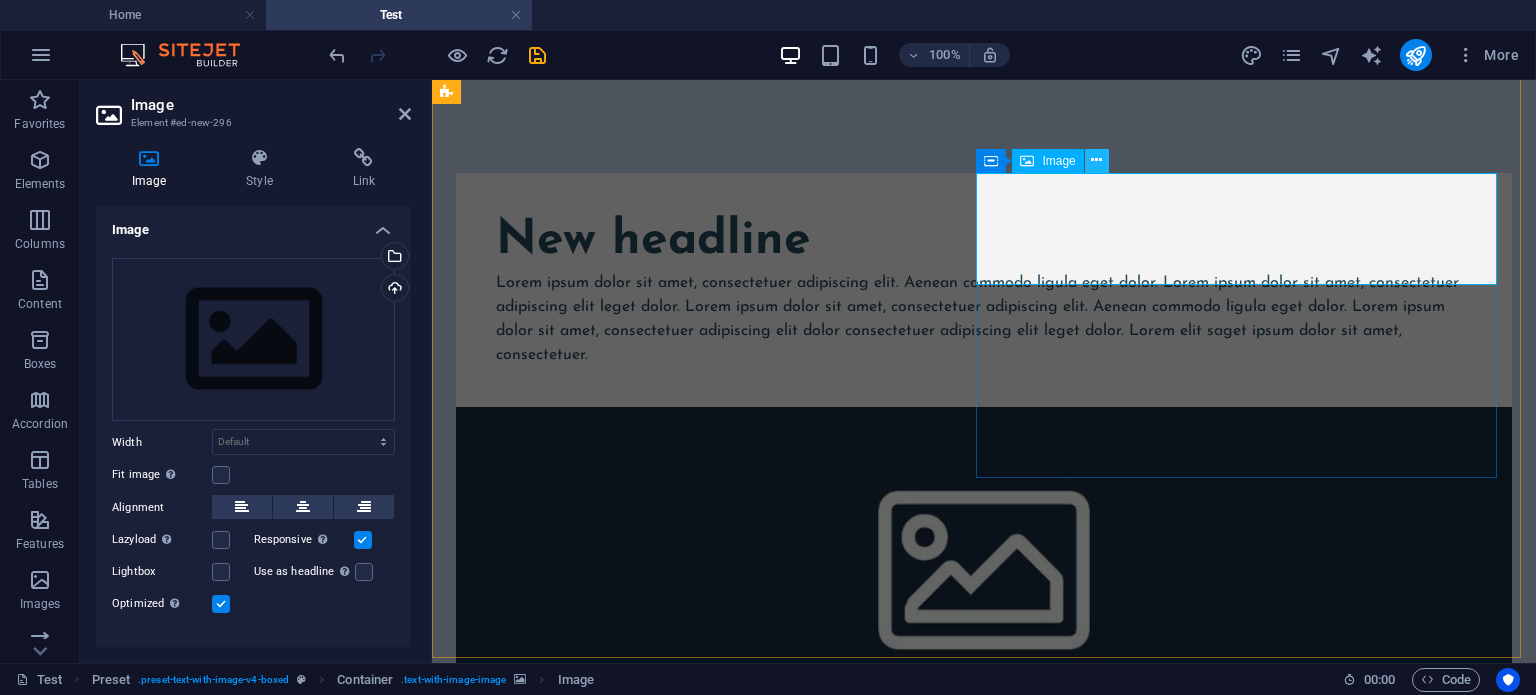 click at bounding box center [1096, 160] 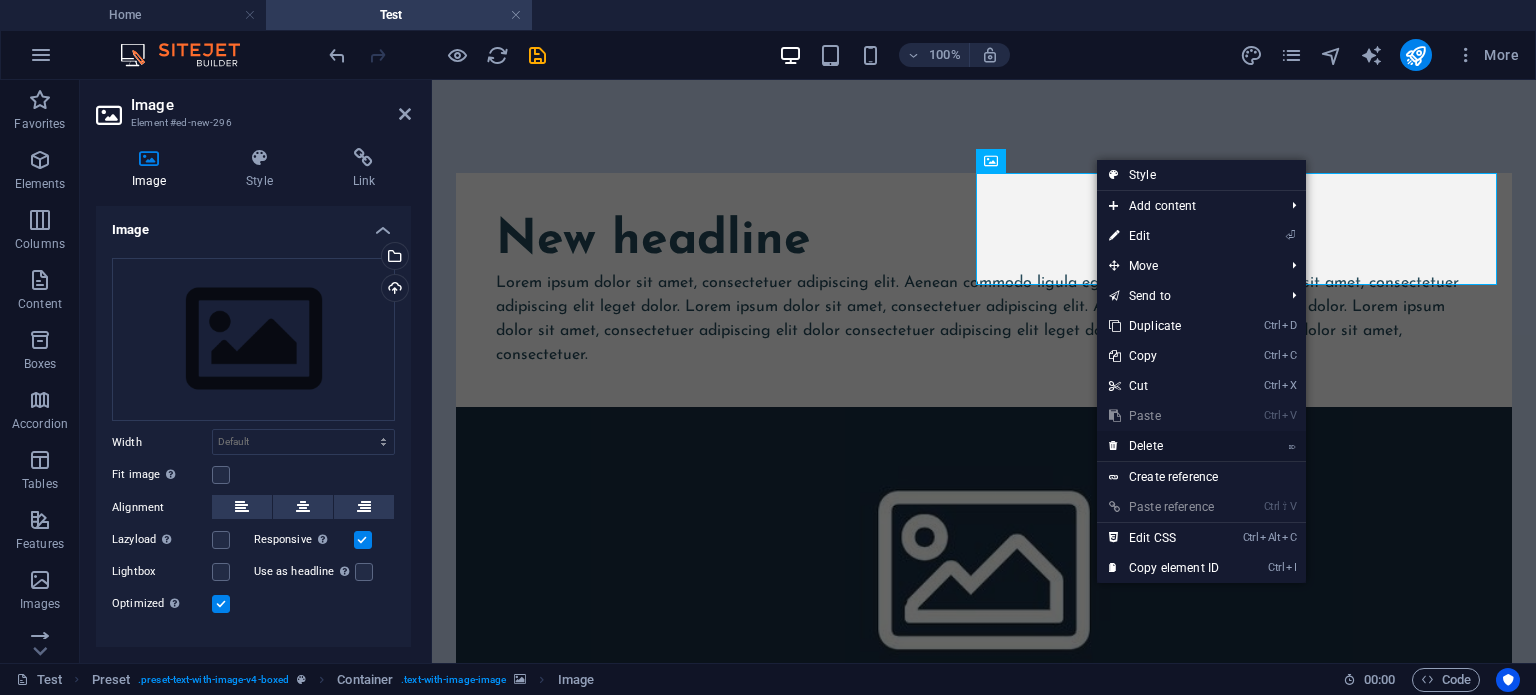 click on "⌦  Delete" at bounding box center (1164, 446) 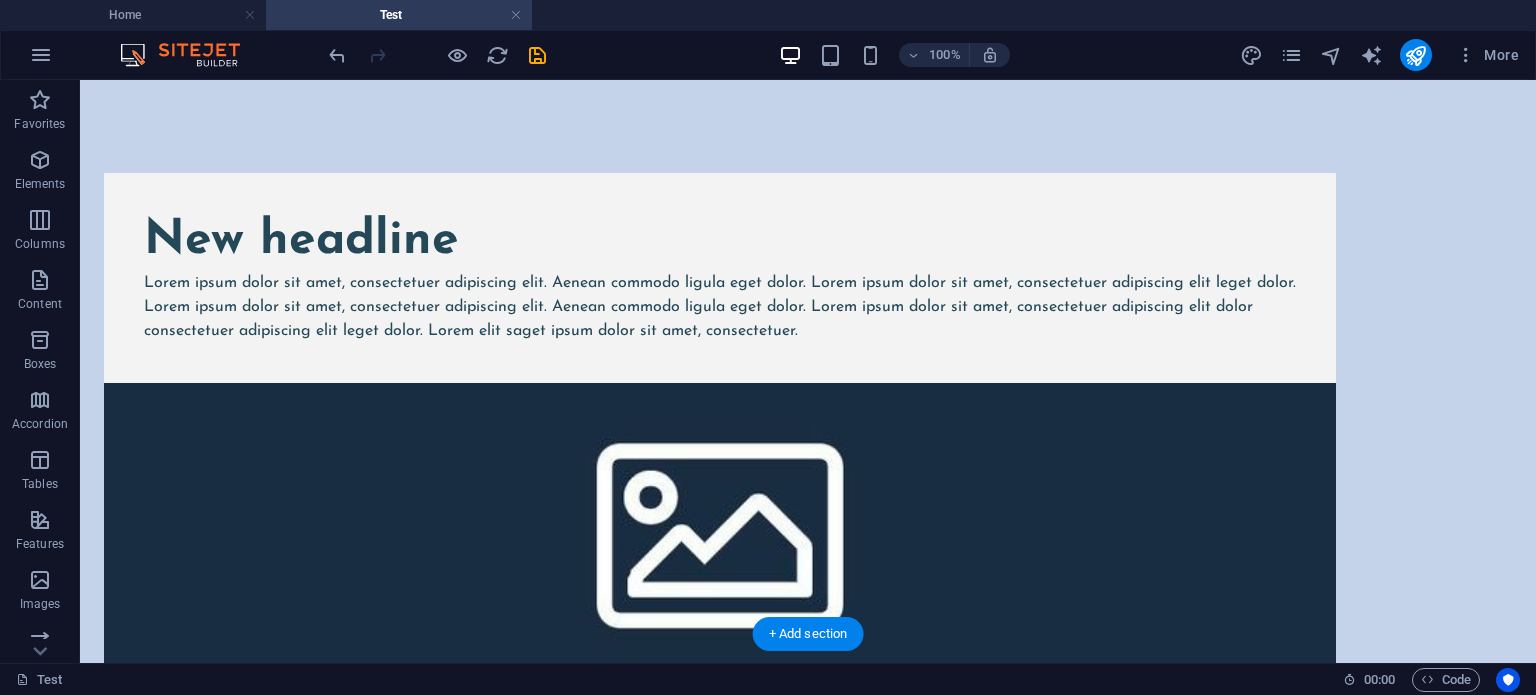 click at bounding box center [720, 524] 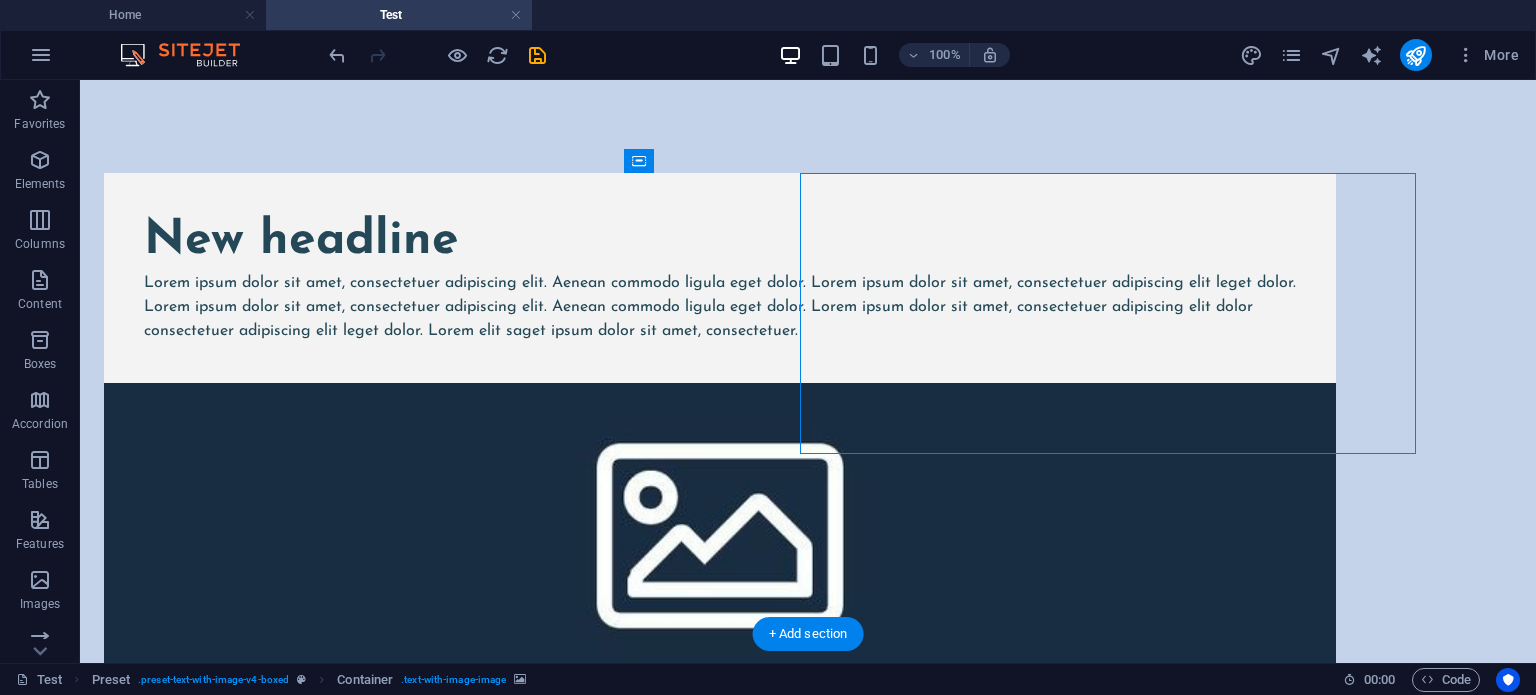 click at bounding box center (720, 524) 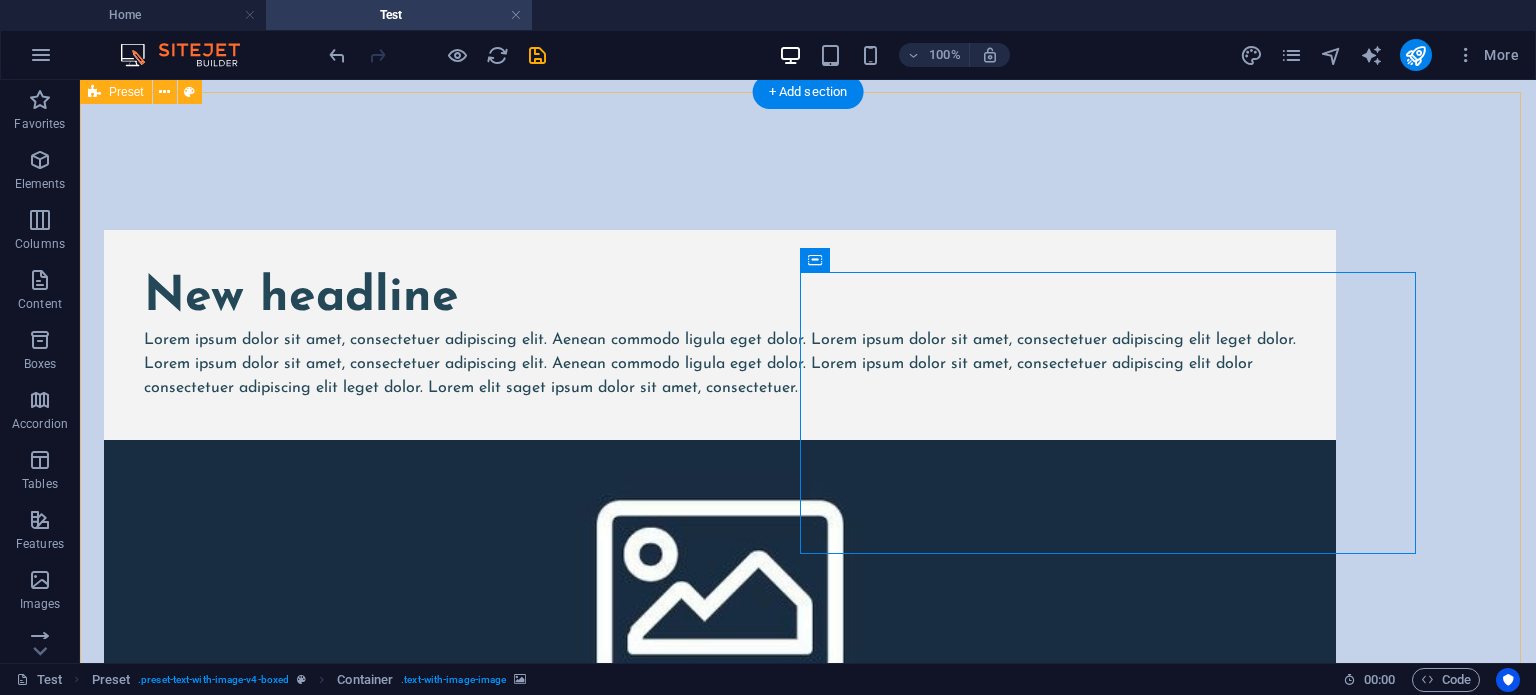 scroll, scrollTop: 151, scrollLeft: 0, axis: vertical 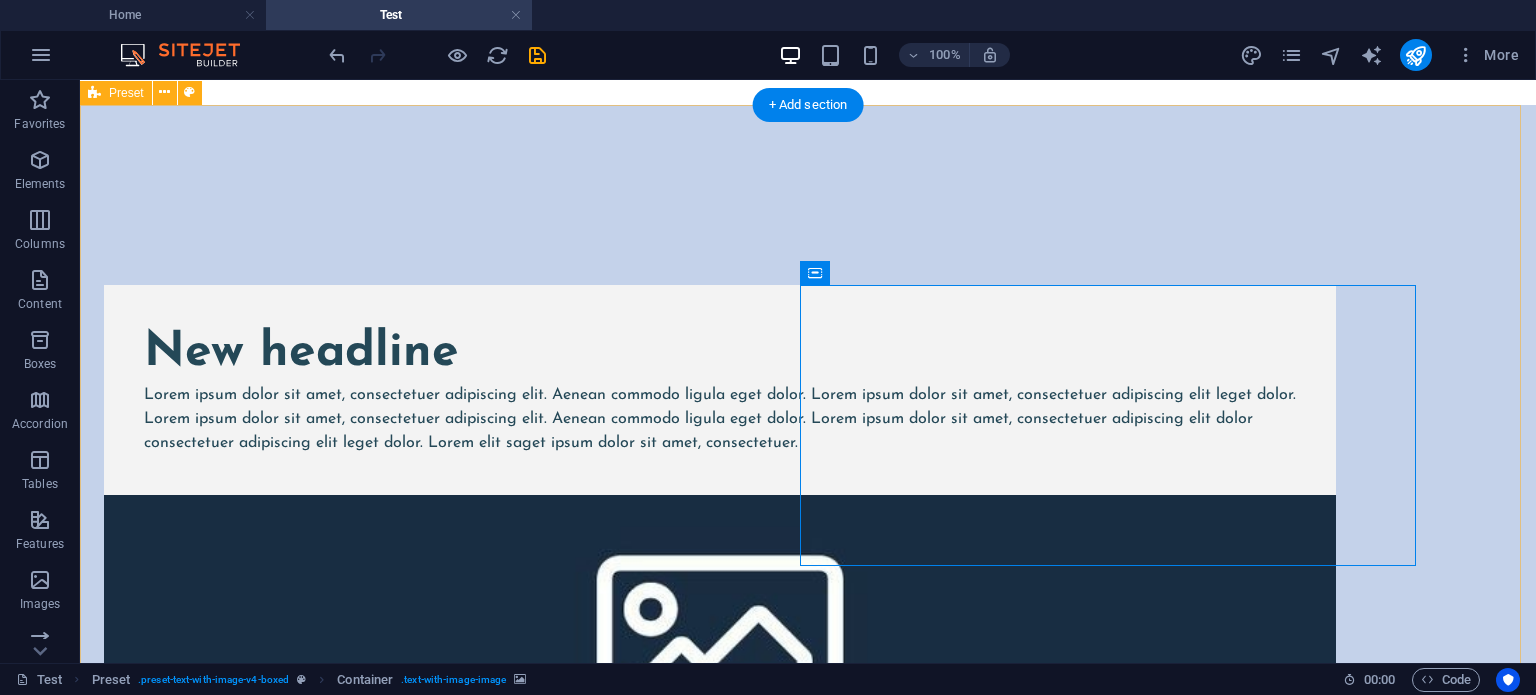 click at bounding box center (720, 636) 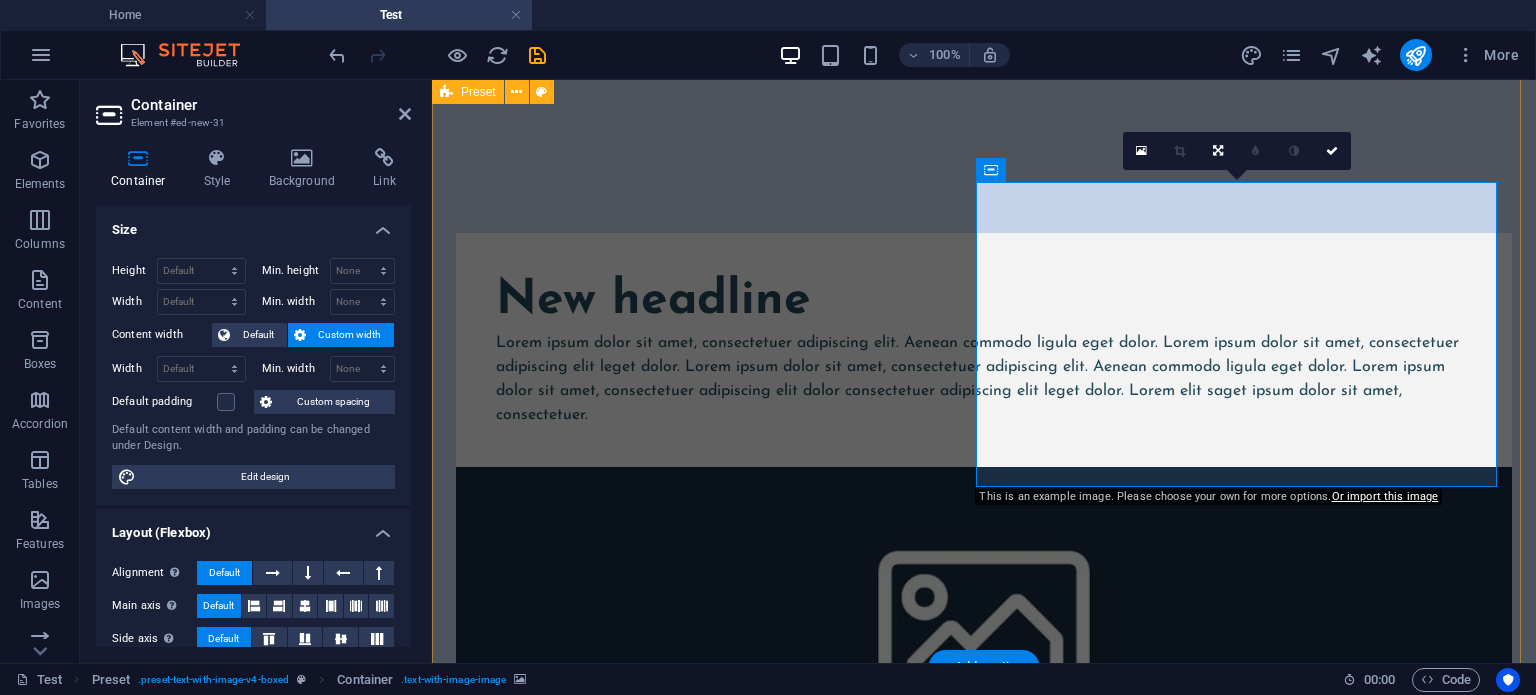 scroll, scrollTop: 296, scrollLeft: 0, axis: vertical 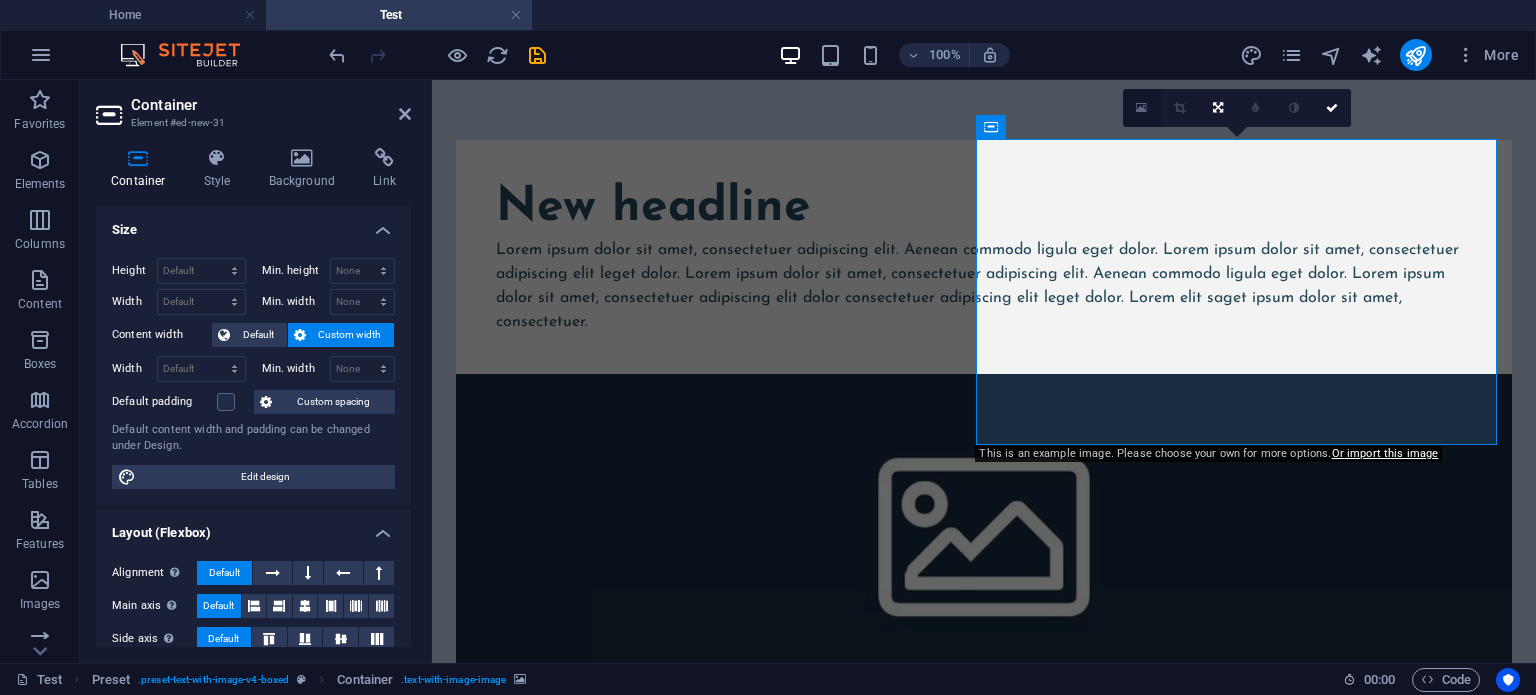 click at bounding box center (1141, 108) 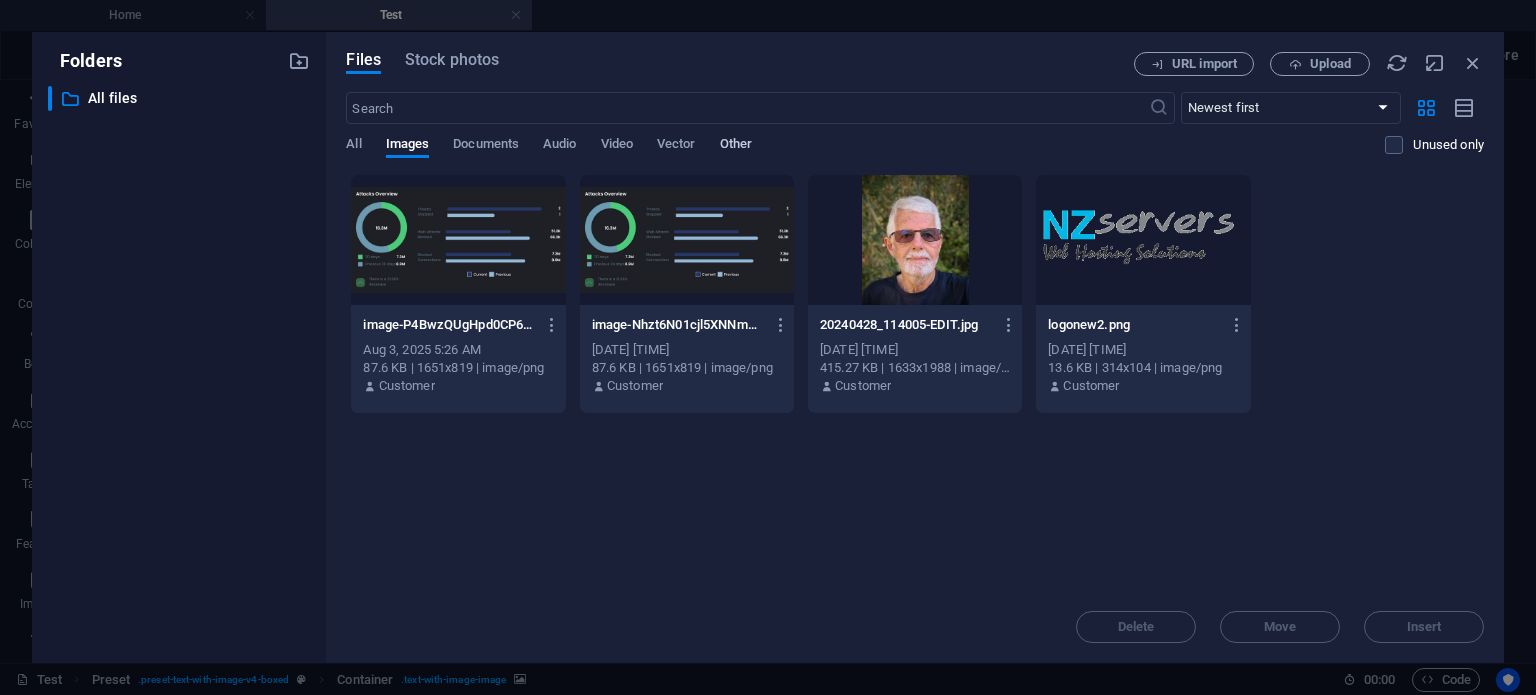 click on "Other" at bounding box center [736, 146] 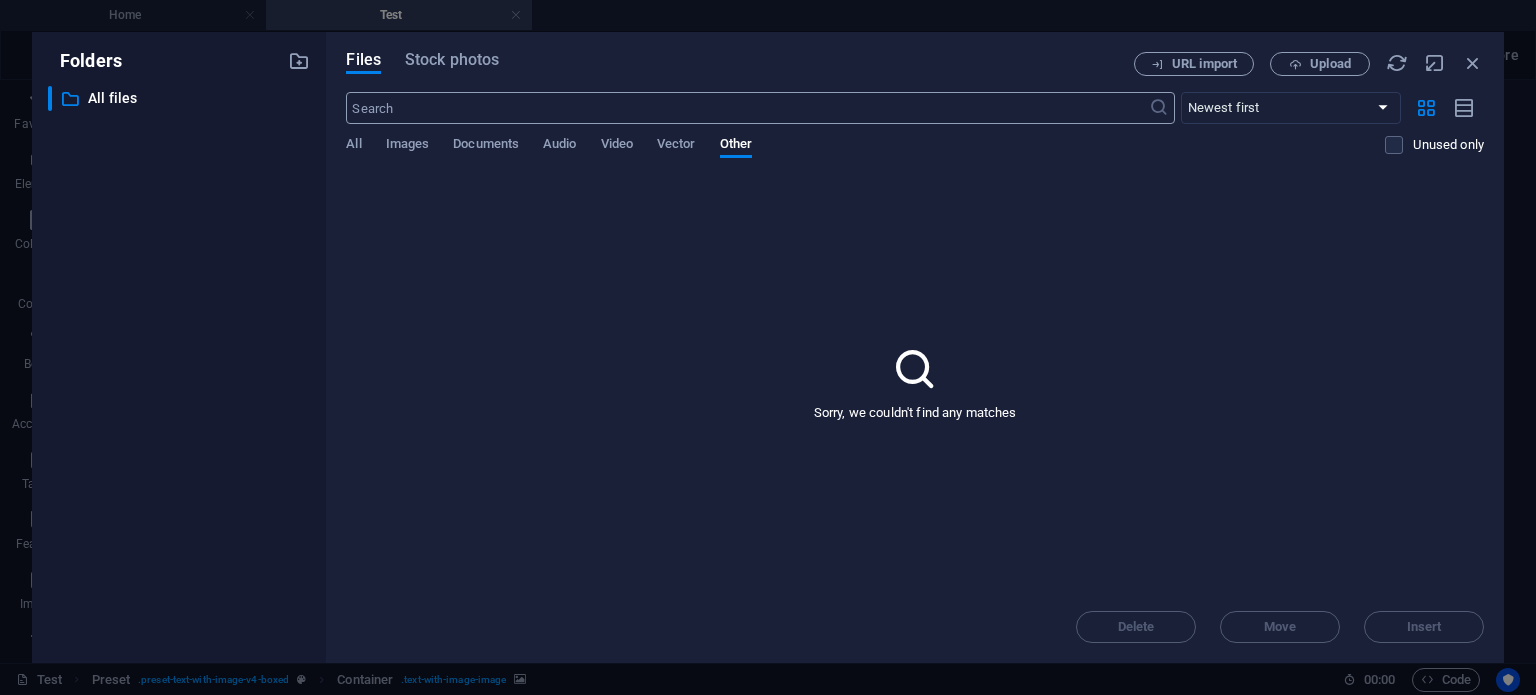type 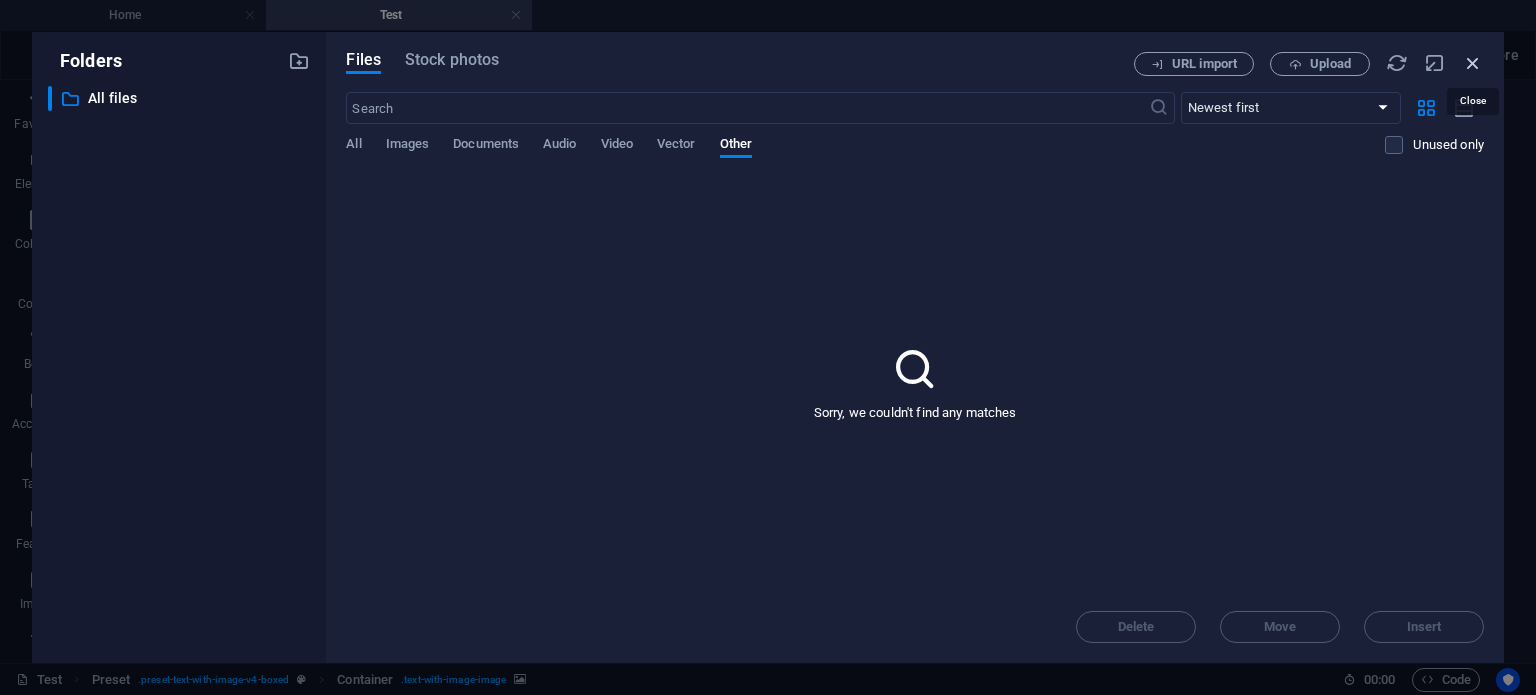click at bounding box center (1473, 63) 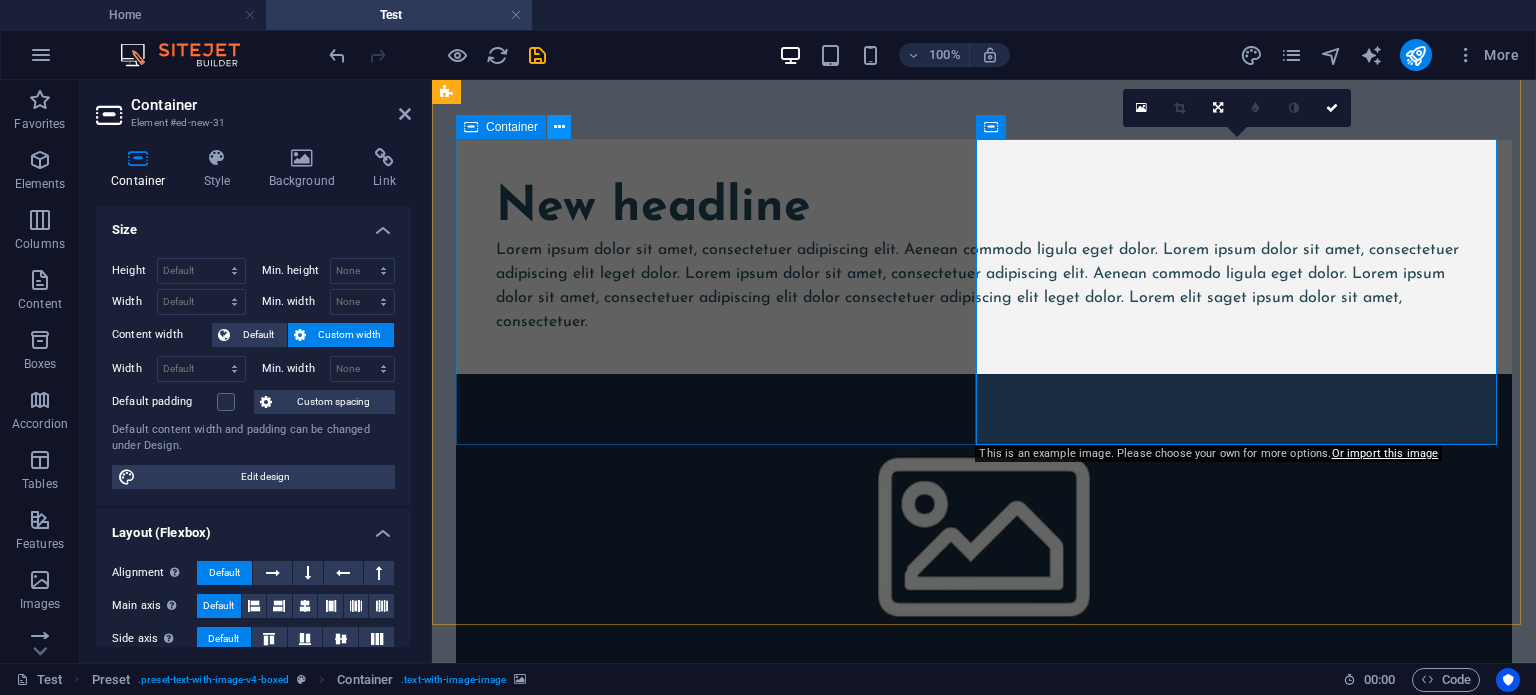 click at bounding box center [559, 127] 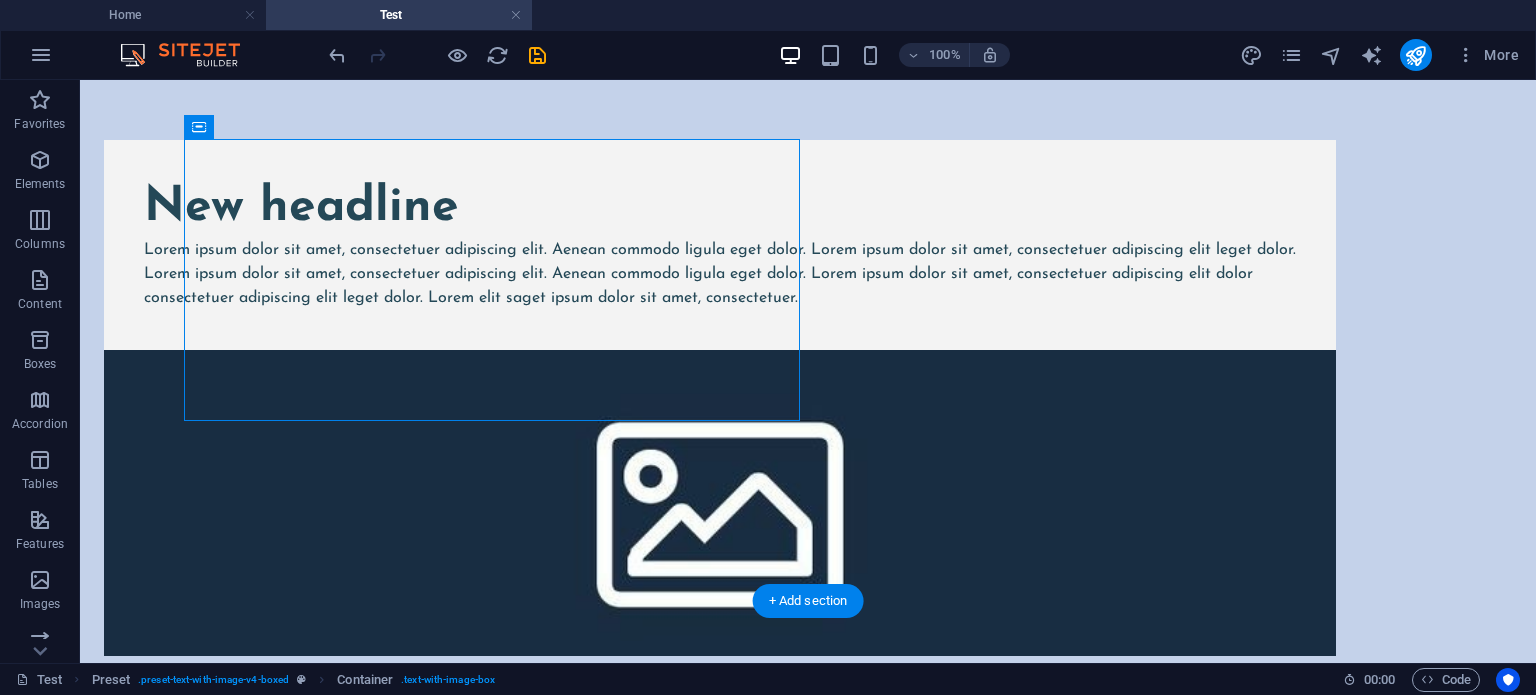 click at bounding box center (720, 503) 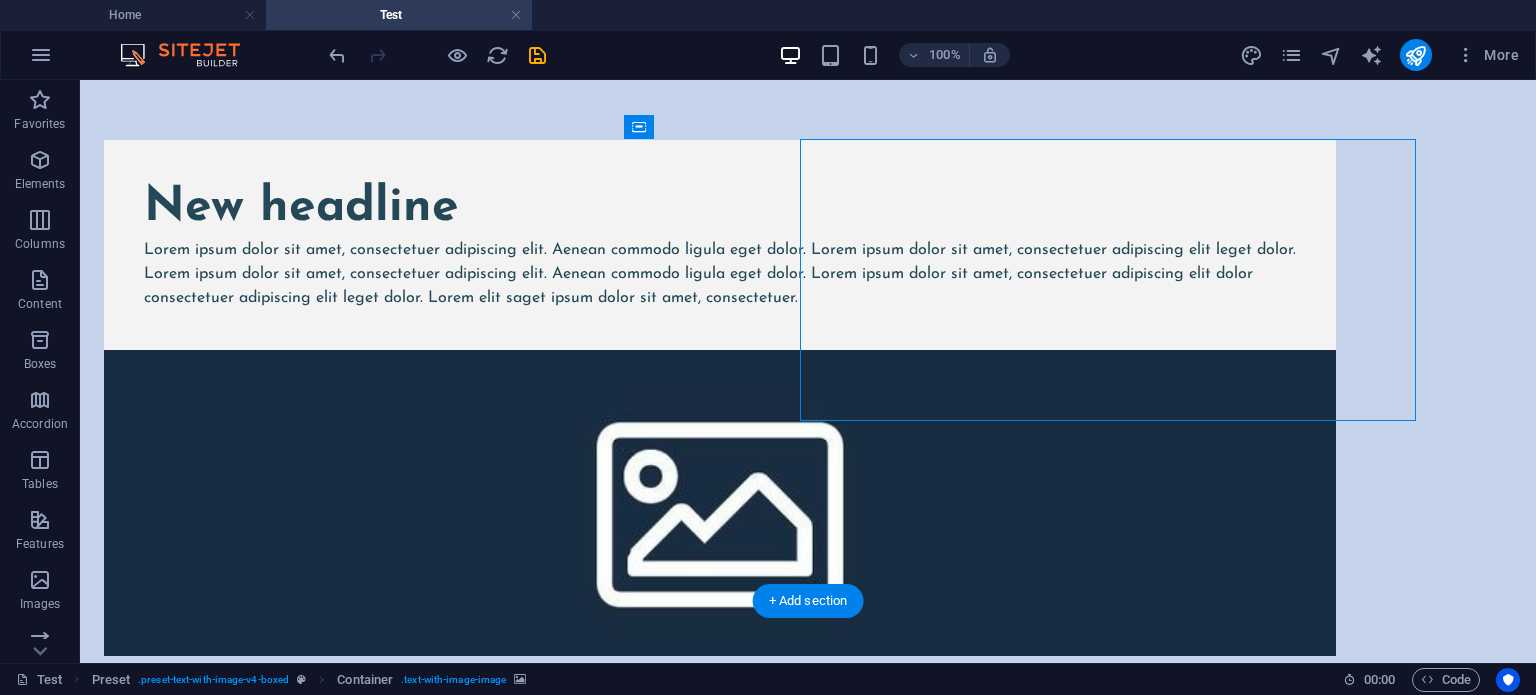 click at bounding box center (720, 503) 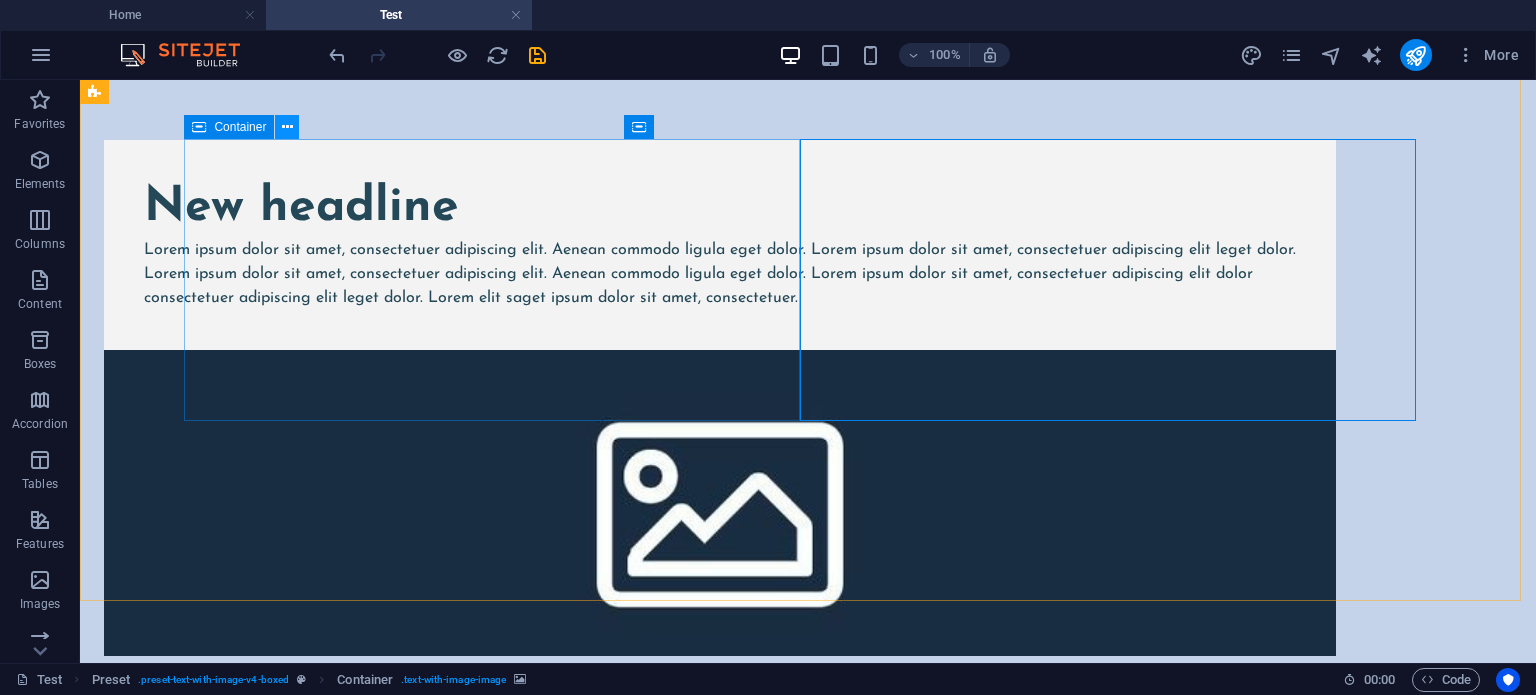 click at bounding box center (287, 127) 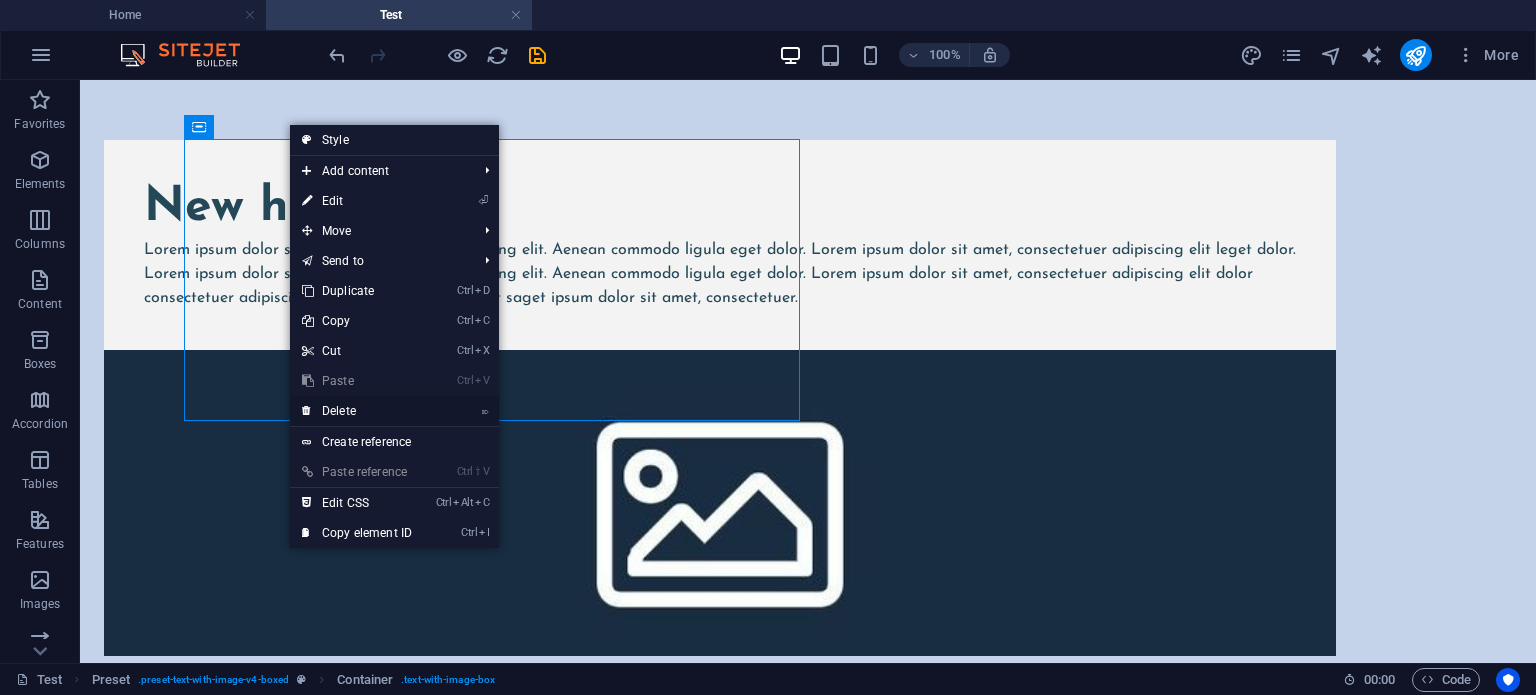 click on "⌦  Delete" at bounding box center (357, 411) 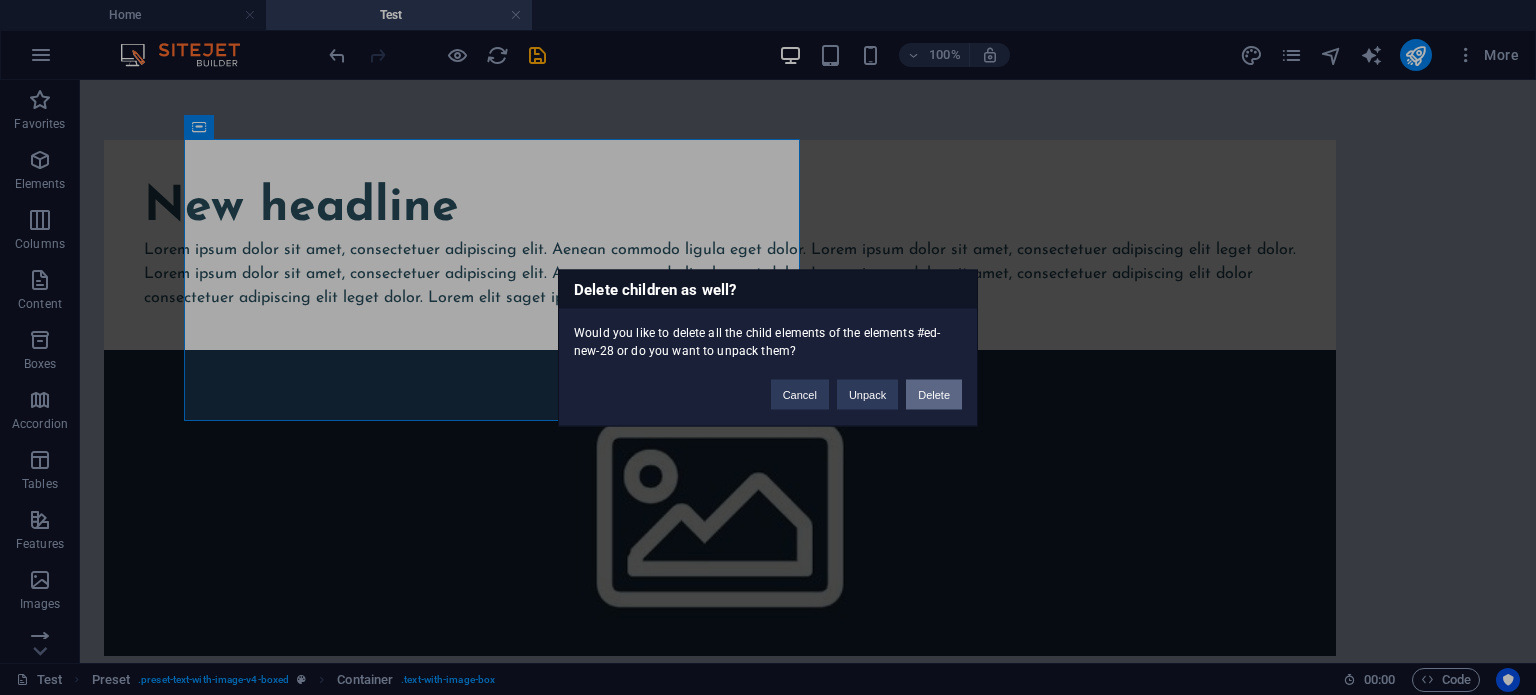 click on "Delete" at bounding box center (934, 394) 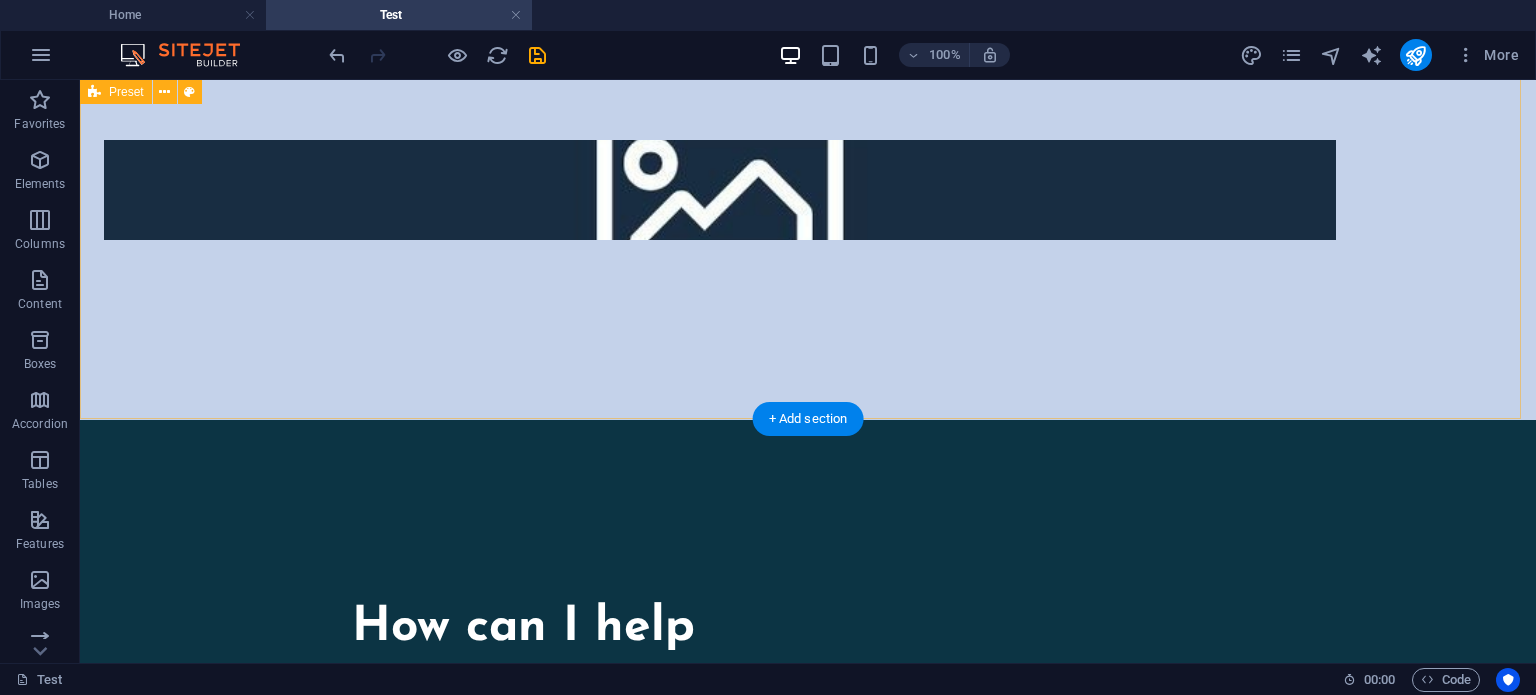 click at bounding box center (720, 190) 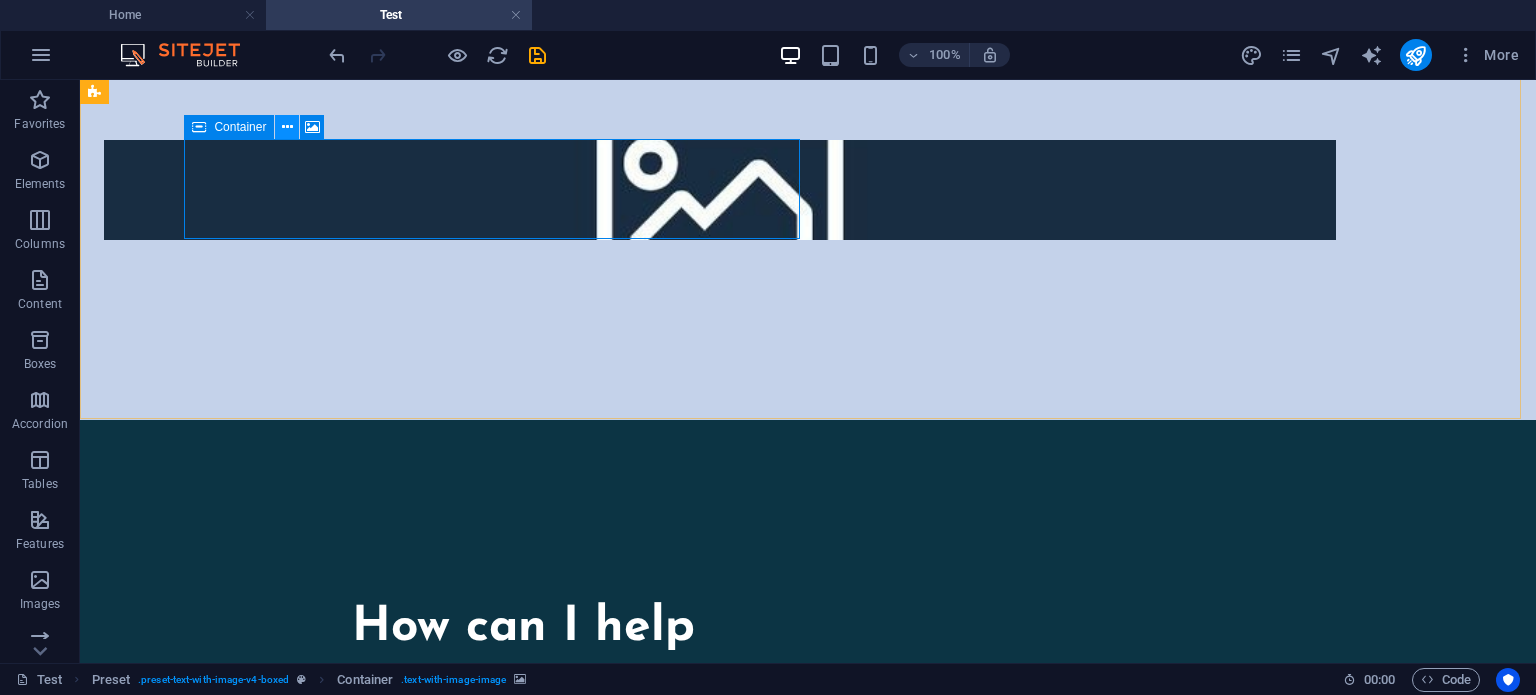 click at bounding box center (287, 127) 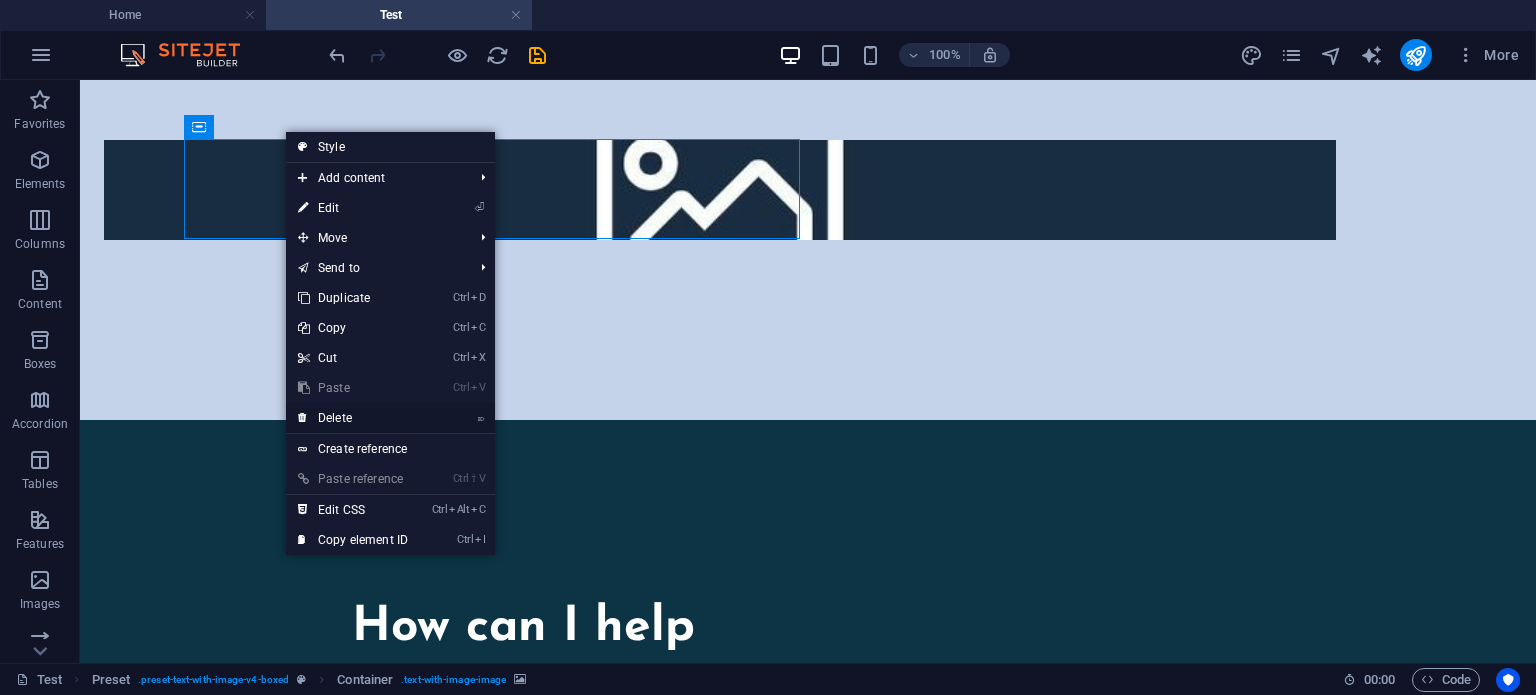 click at bounding box center [303, 418] 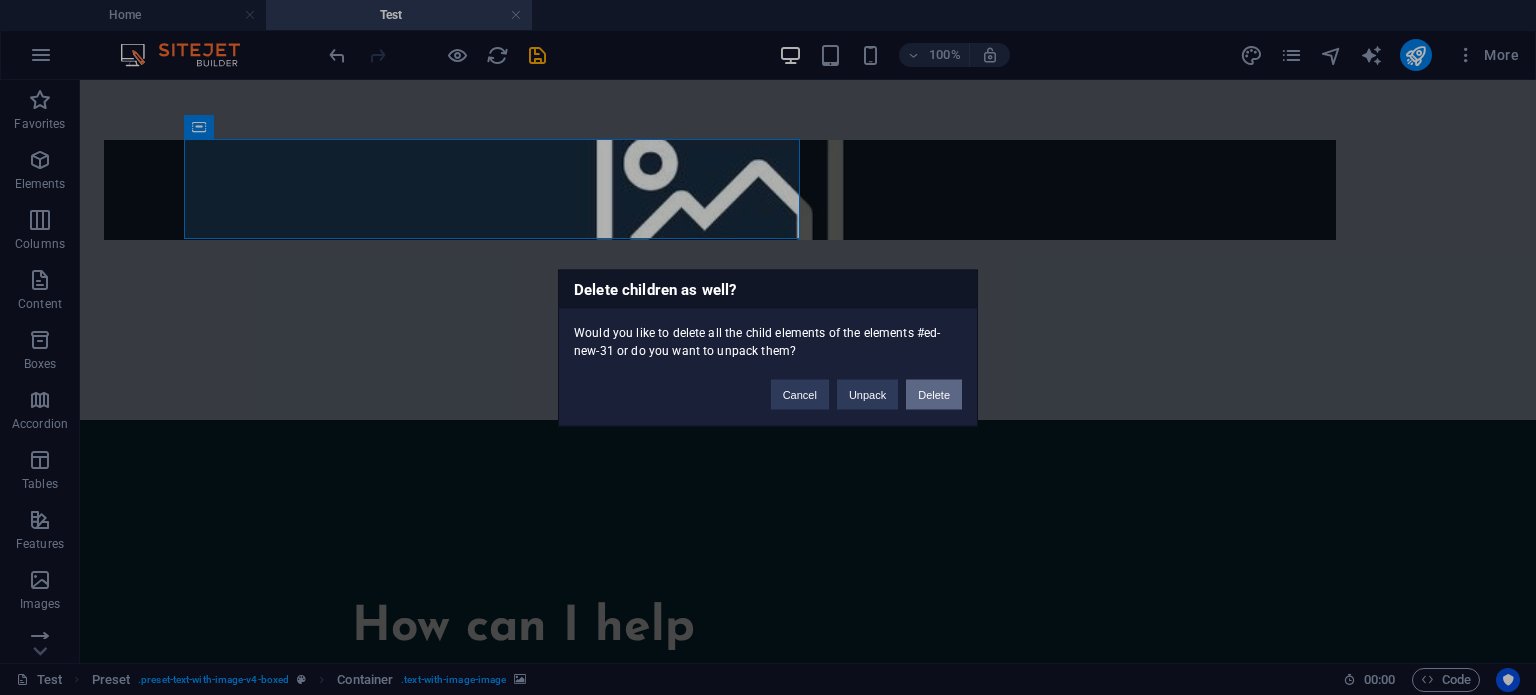 click on "Delete" at bounding box center [934, 394] 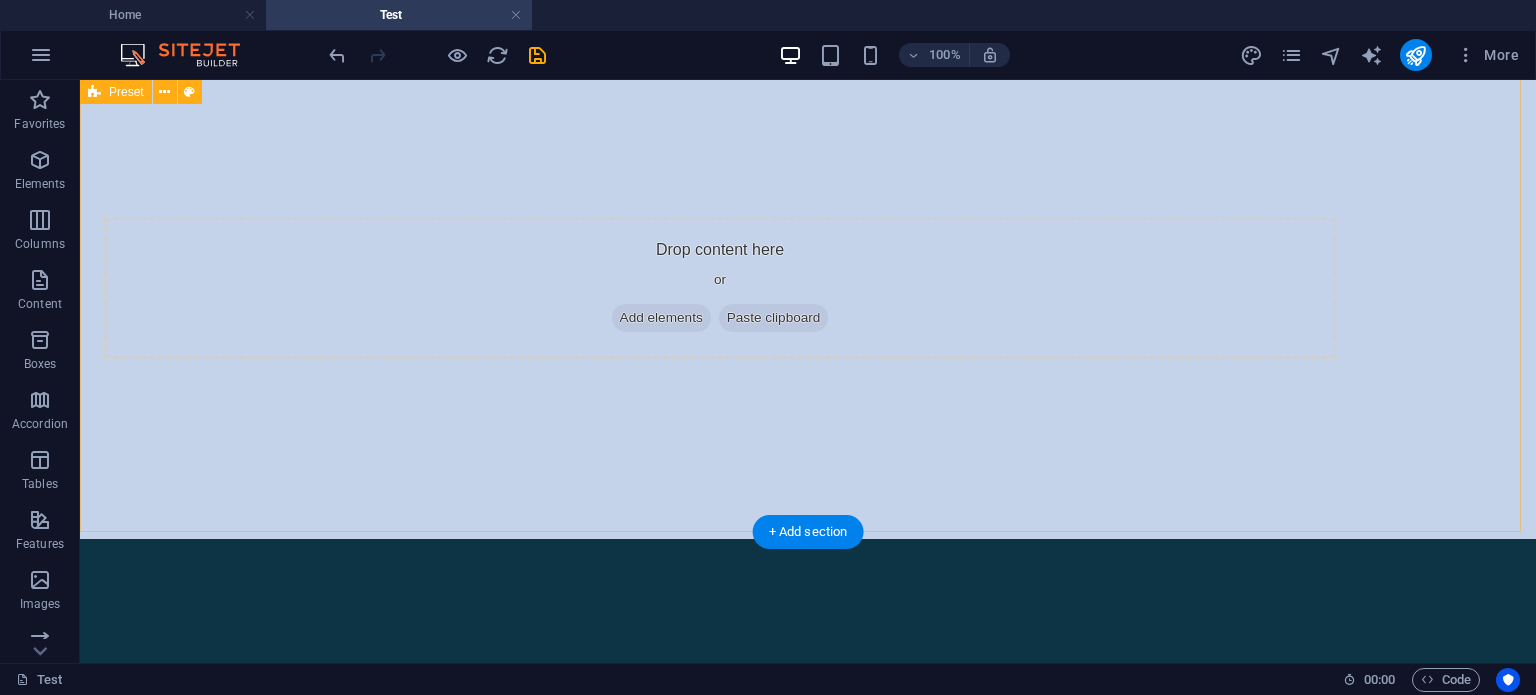 scroll, scrollTop: 227, scrollLeft: 0, axis: vertical 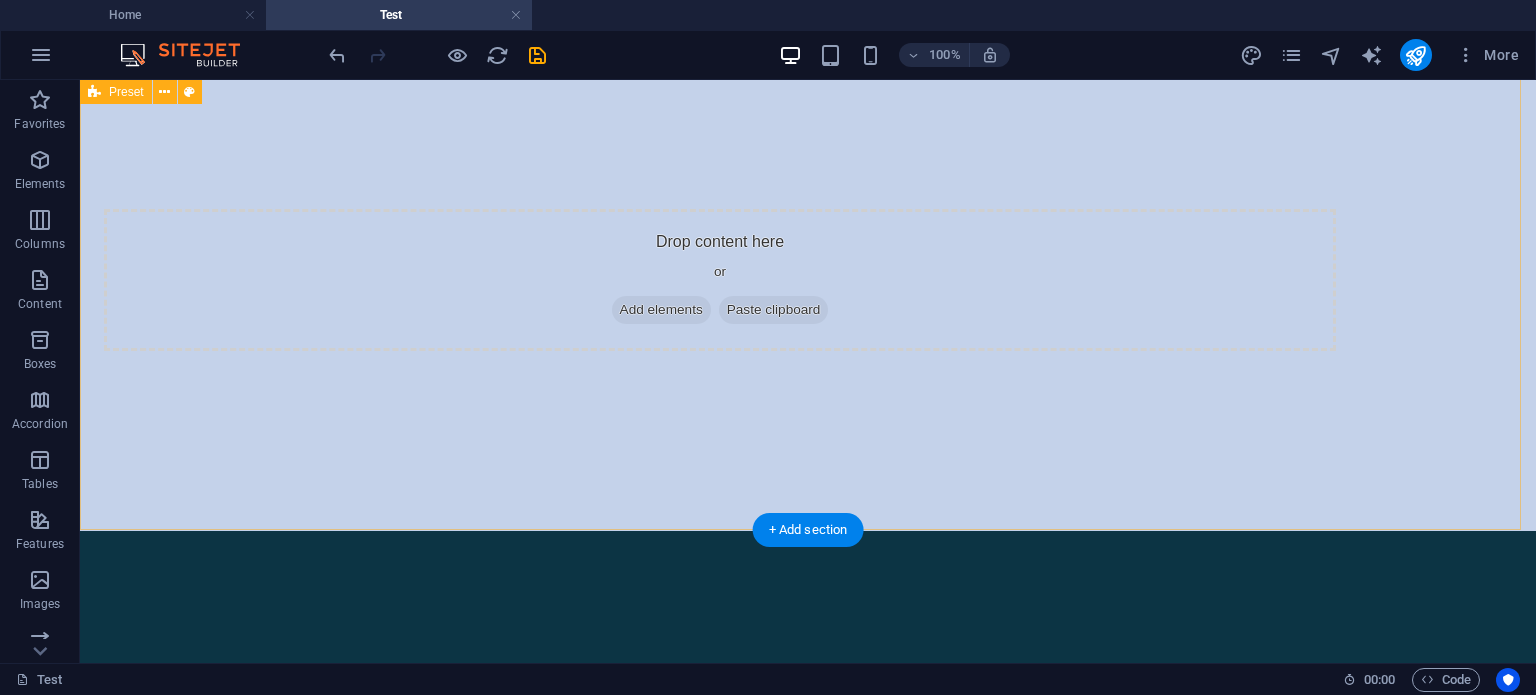 click on "Paste clipboard" at bounding box center [774, 310] 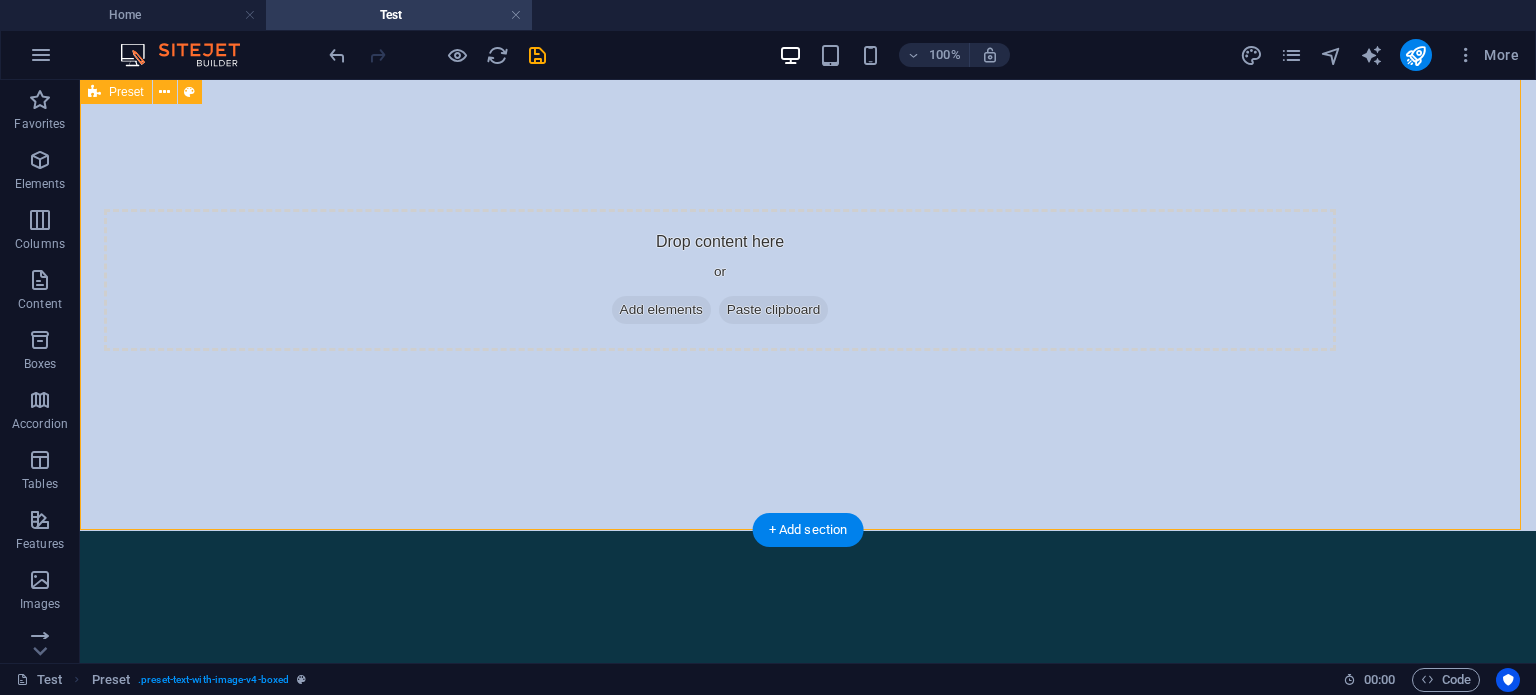 click at bounding box center (727, 310) 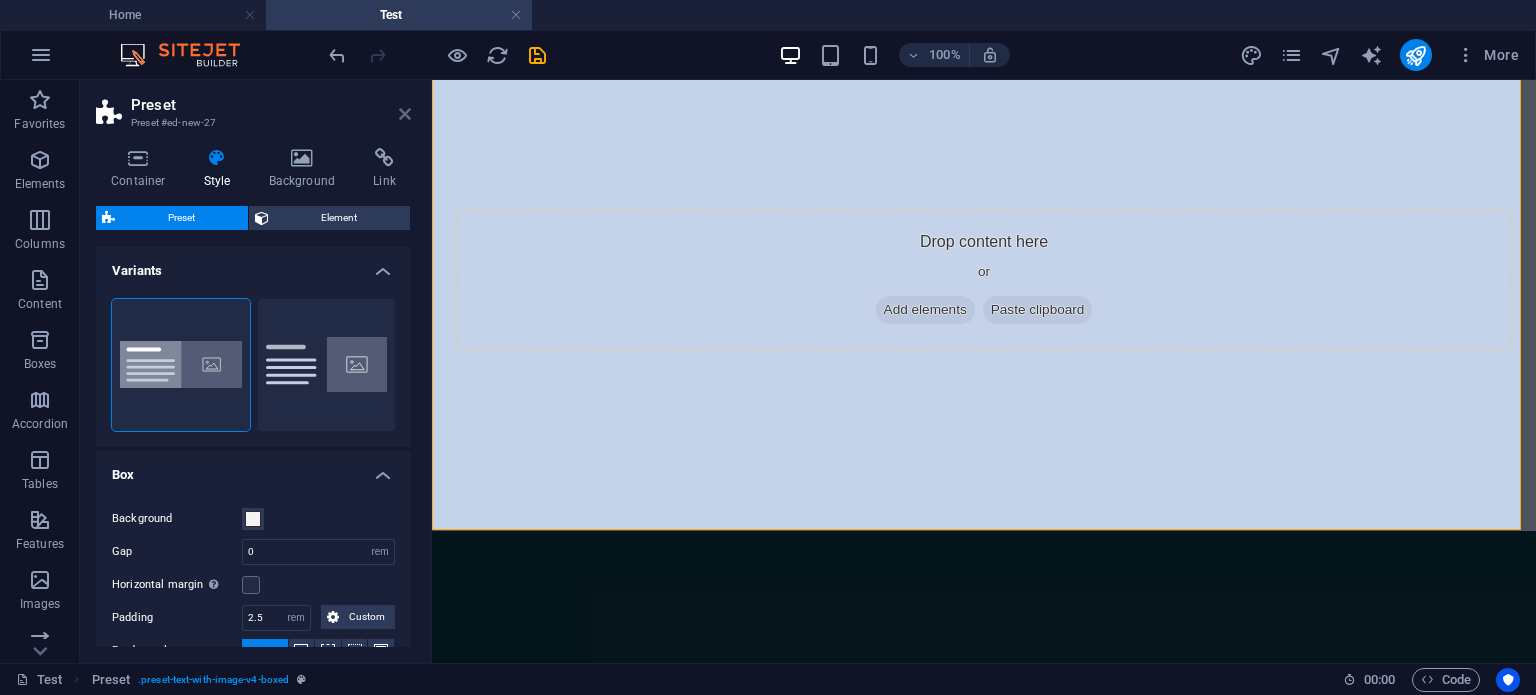 click at bounding box center (405, 114) 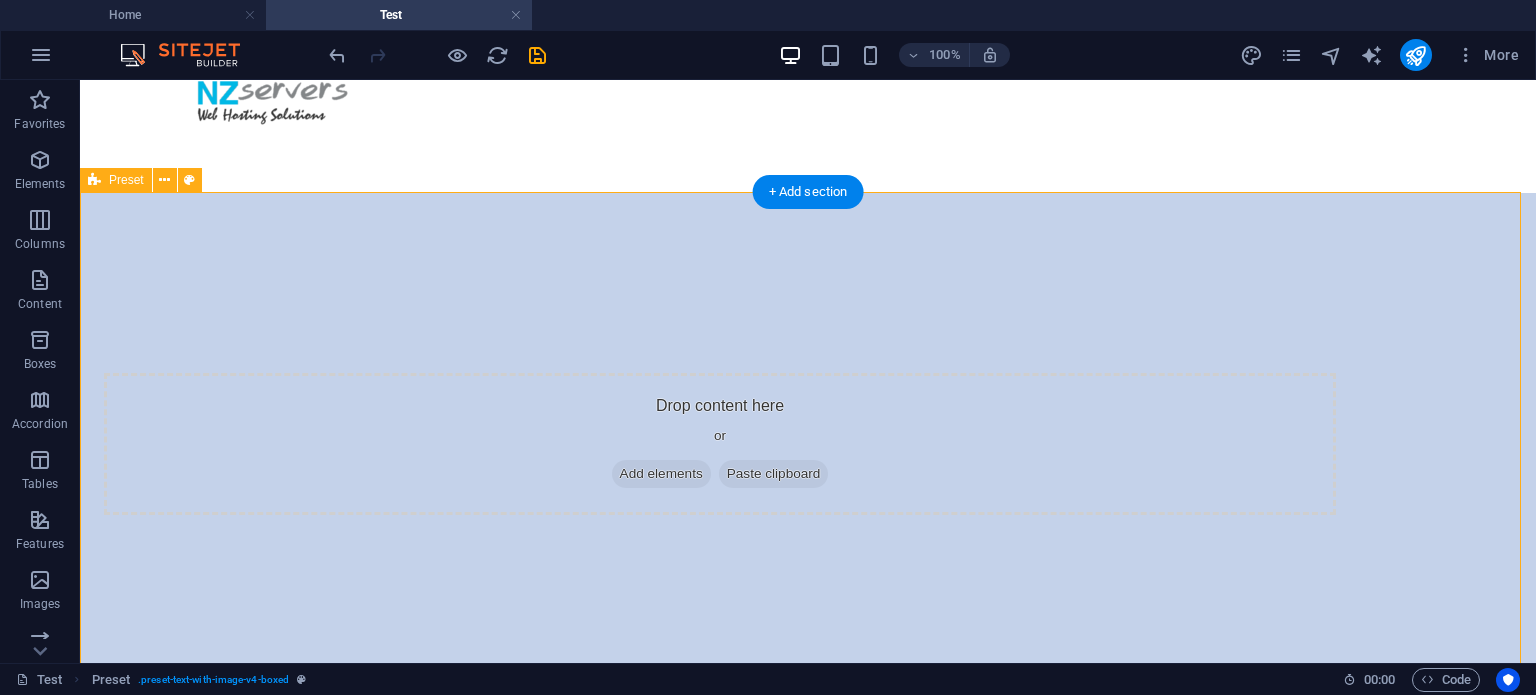 scroll, scrollTop: 64, scrollLeft: 0, axis: vertical 